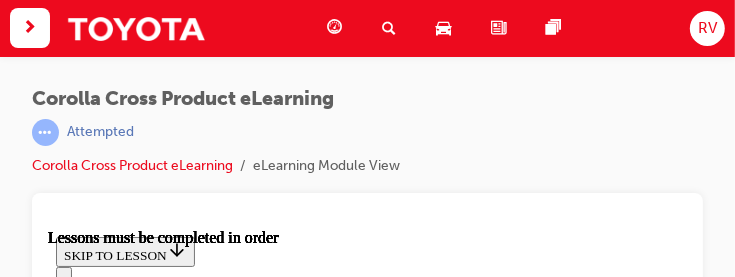 scroll, scrollTop: 0, scrollLeft: 0, axis: both 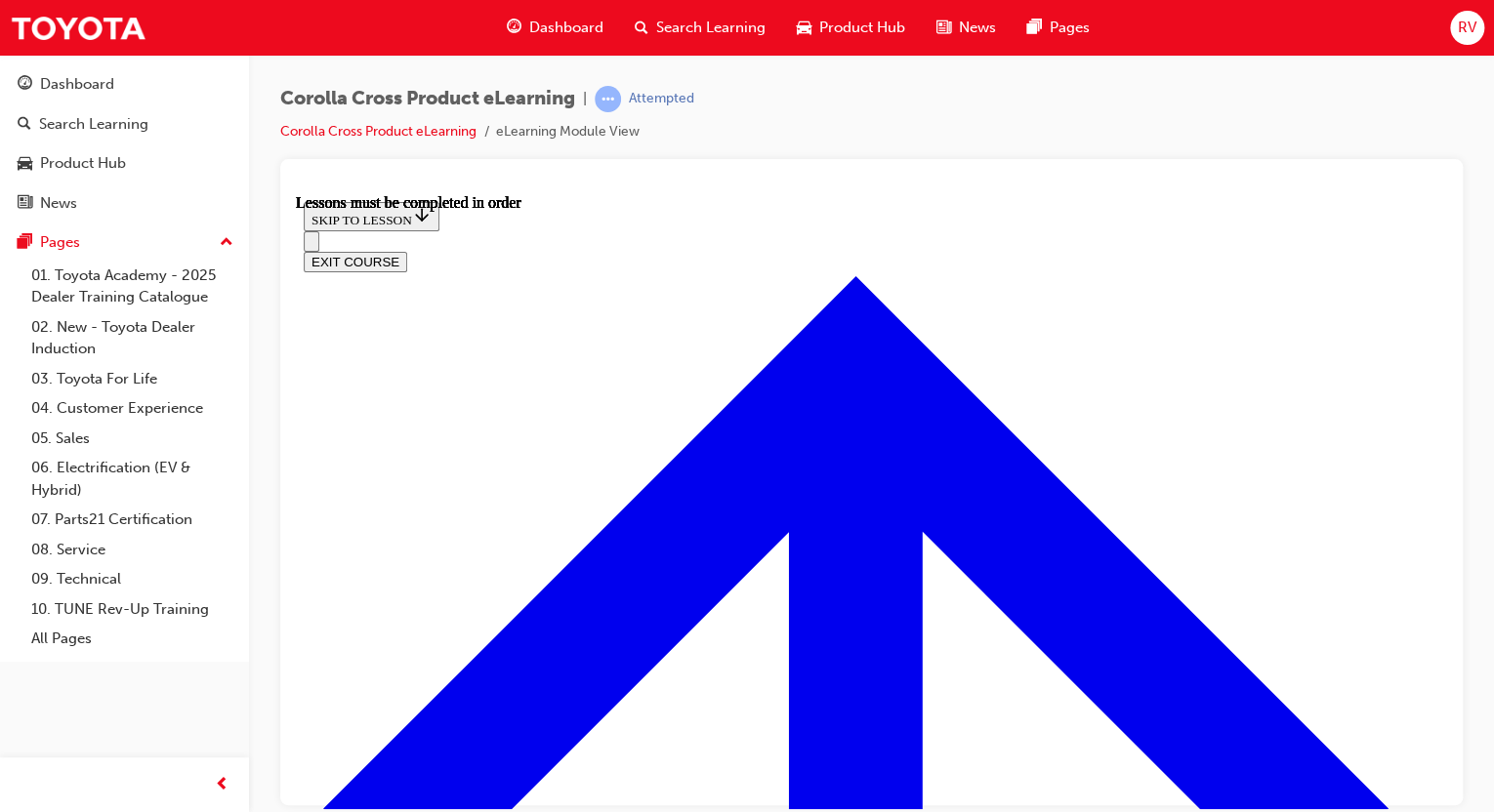 click on "CONTINUE" at bounding box center (345, 3299) 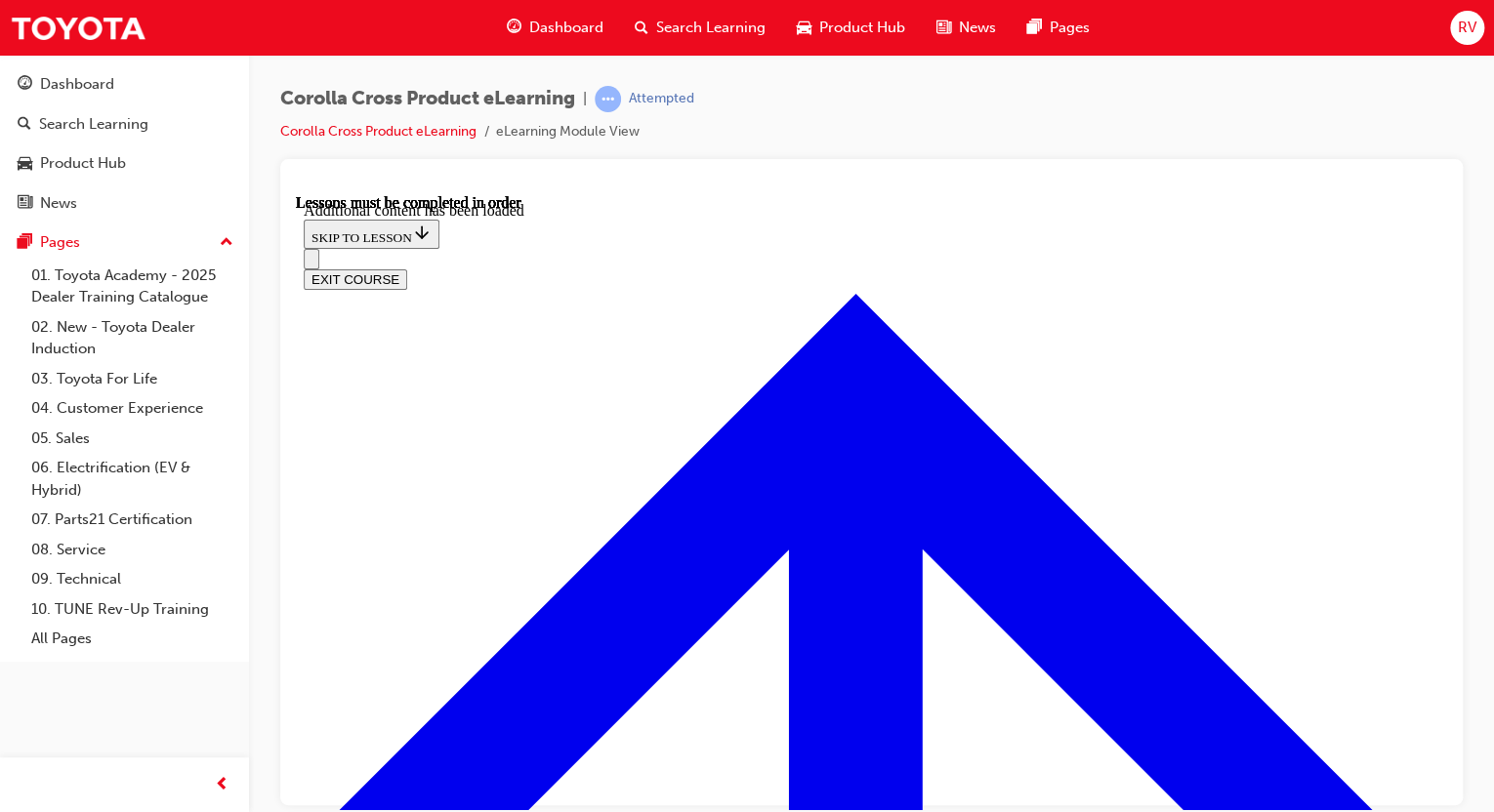 scroll, scrollTop: 1604, scrollLeft: 0, axis: vertical 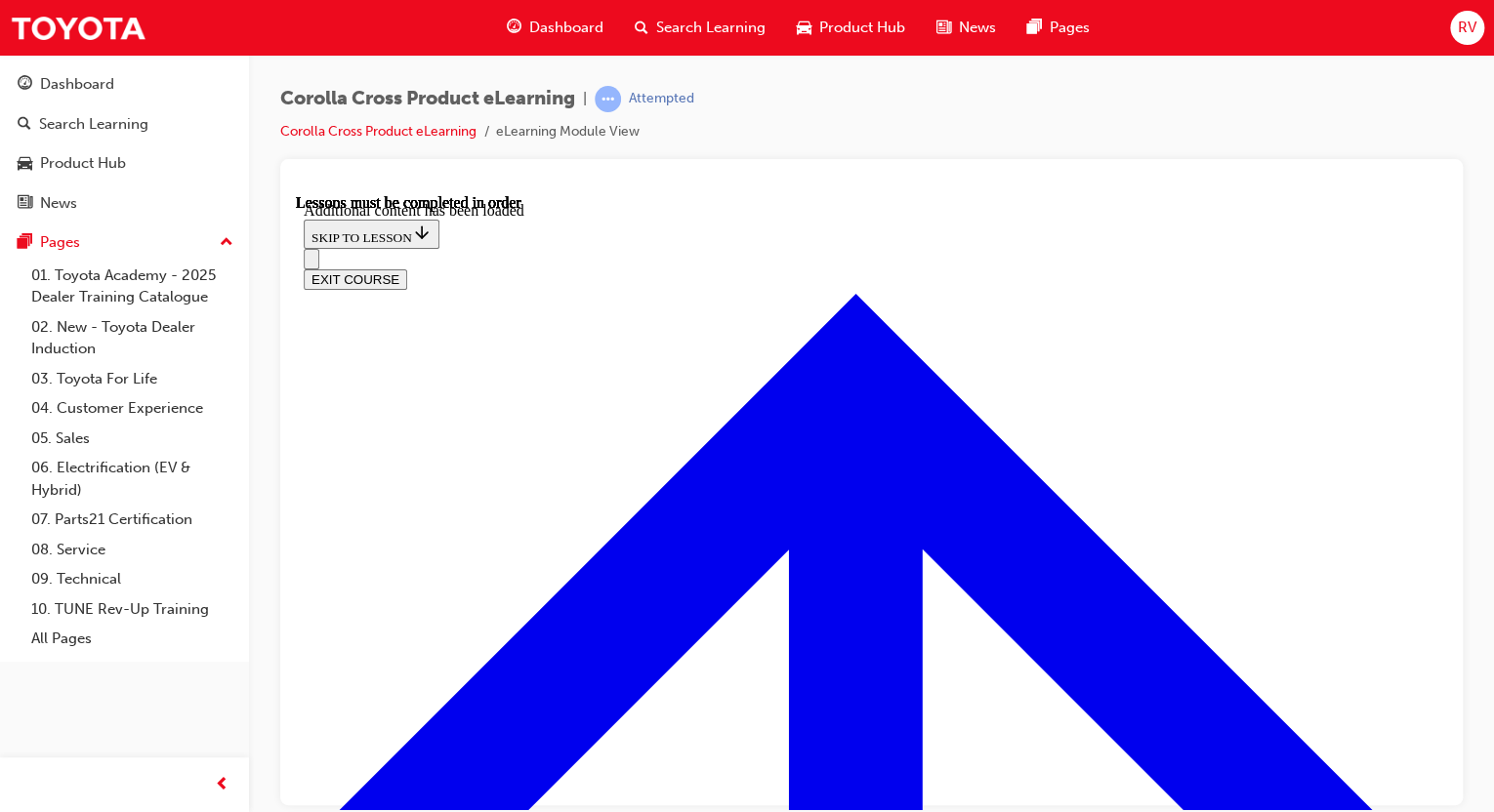click on "KNOWLEDGE CHECK" at bounding box center [377, 8474] 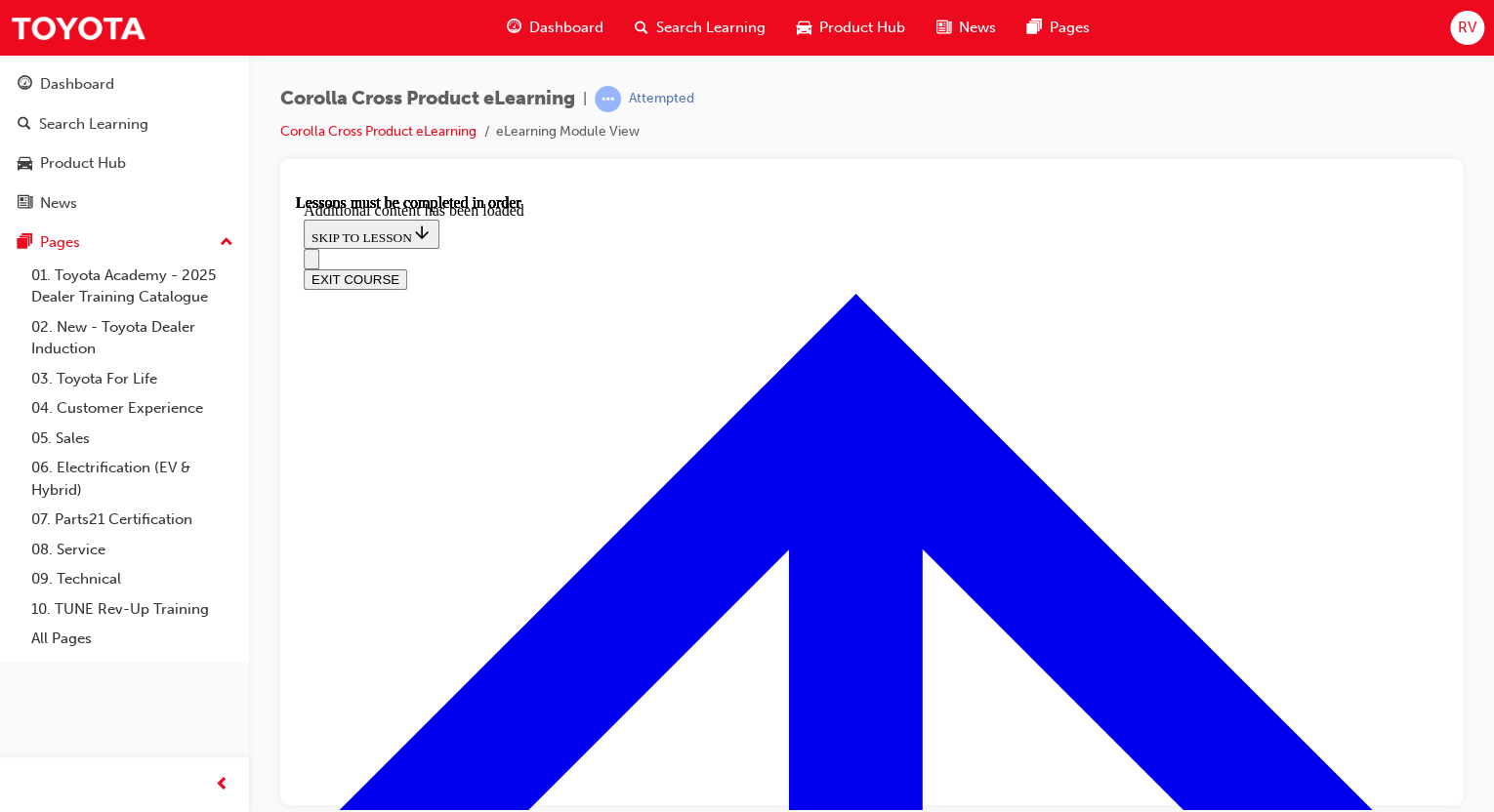 scroll, scrollTop: 3822, scrollLeft: 0, axis: vertical 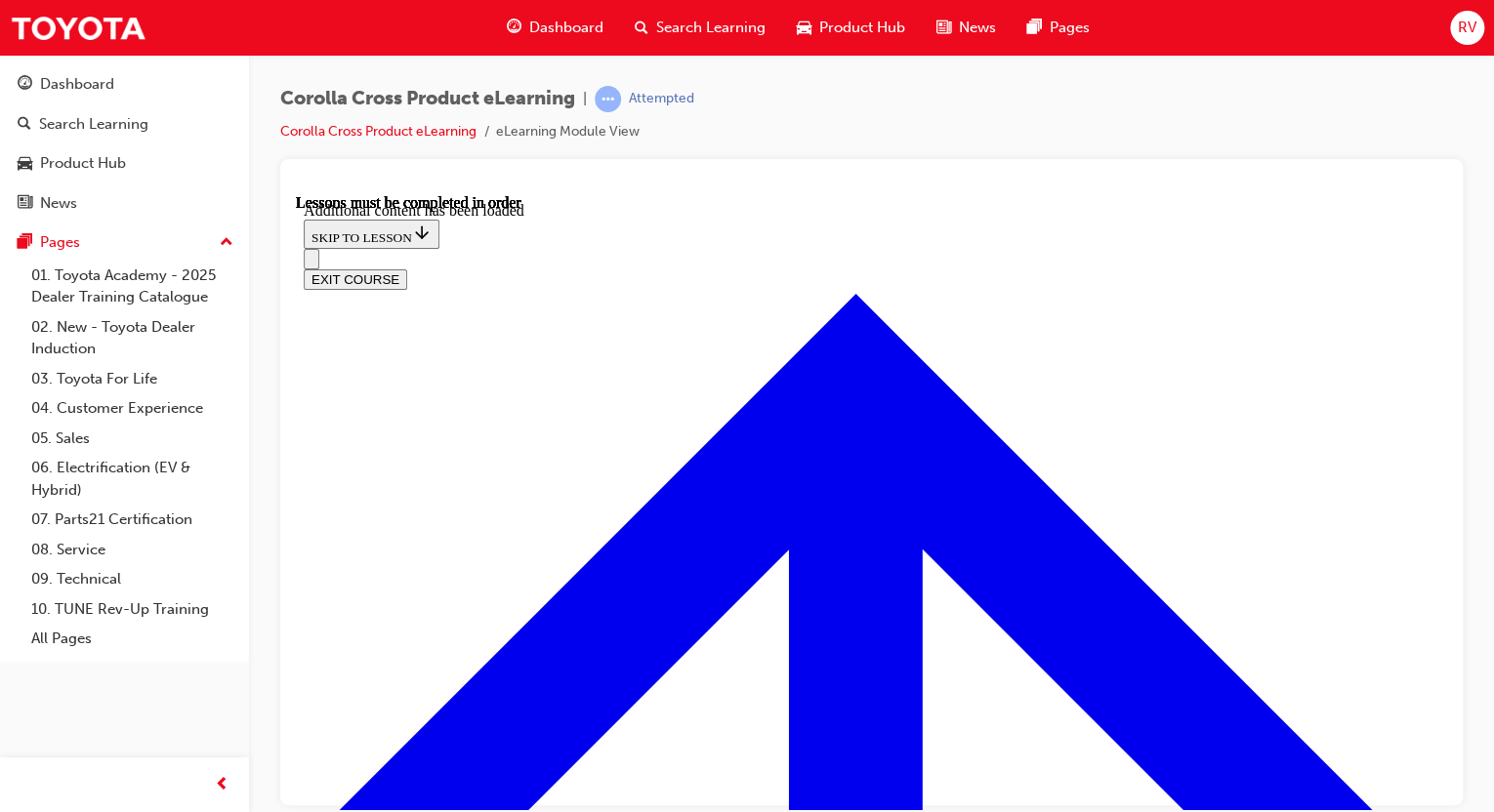 click at bounding box center [871, 9713] 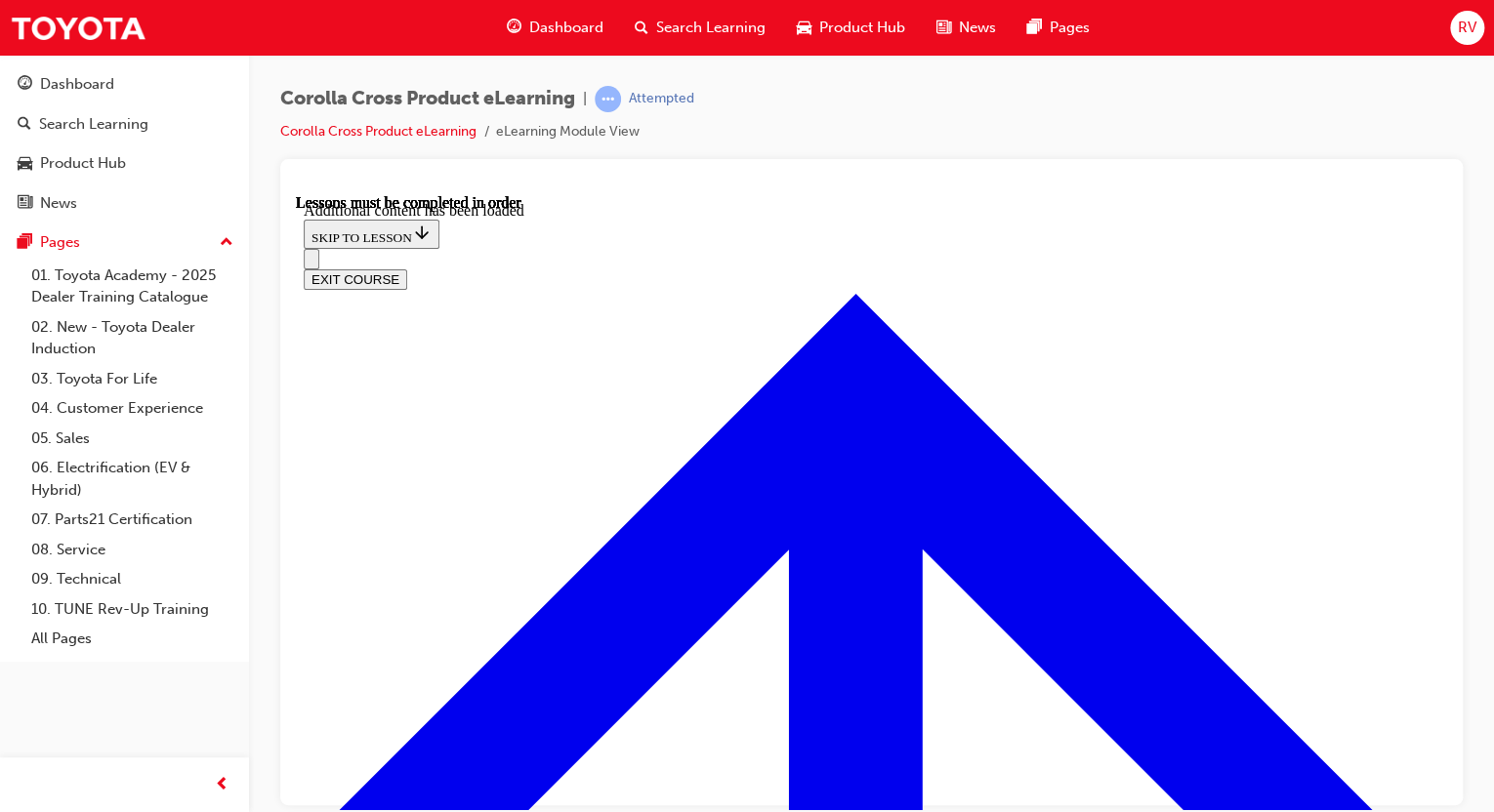 click on "SUBMIT" at bounding box center [336, 12820] 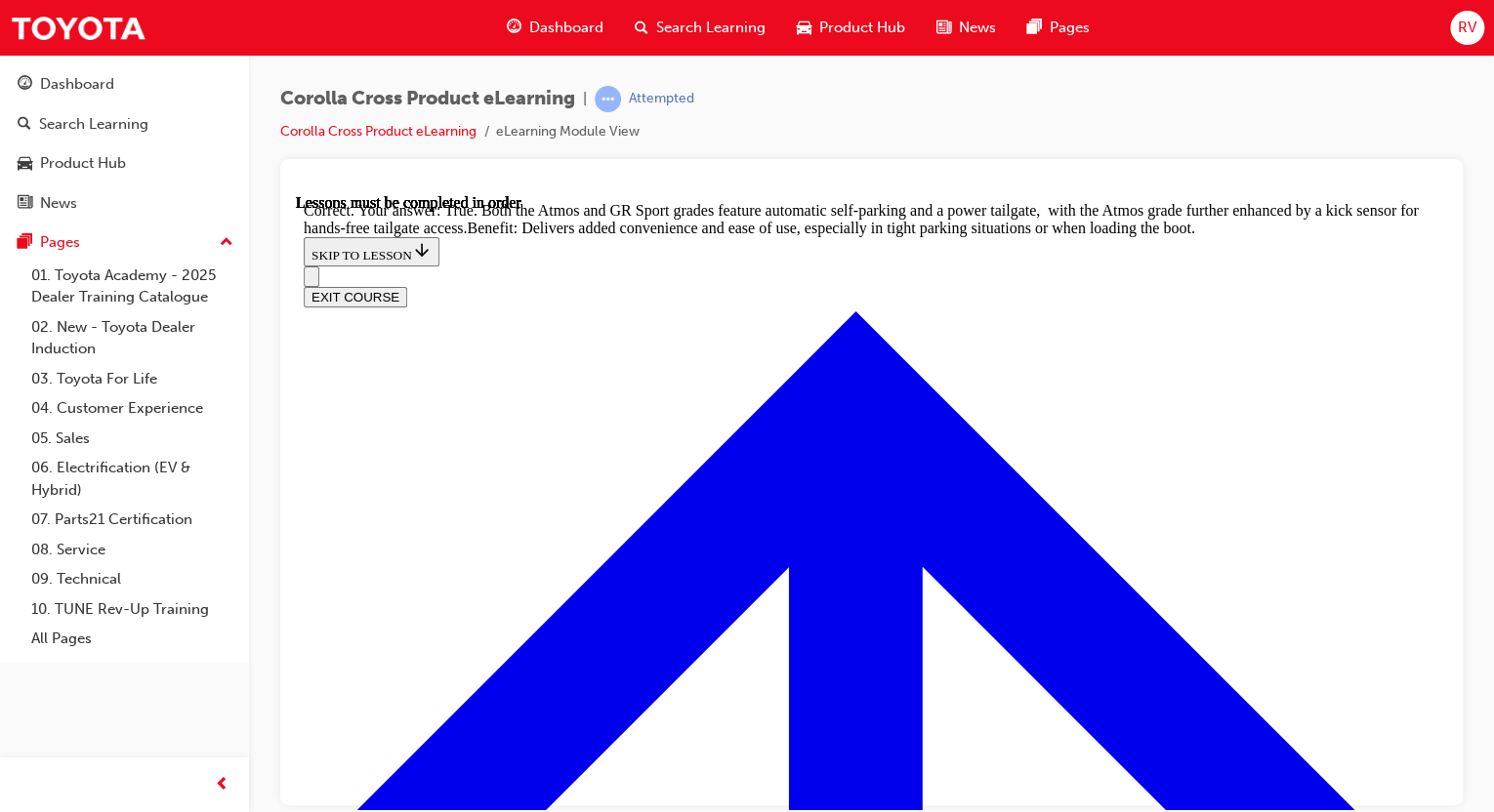 scroll, scrollTop: 4330, scrollLeft: 0, axis: vertical 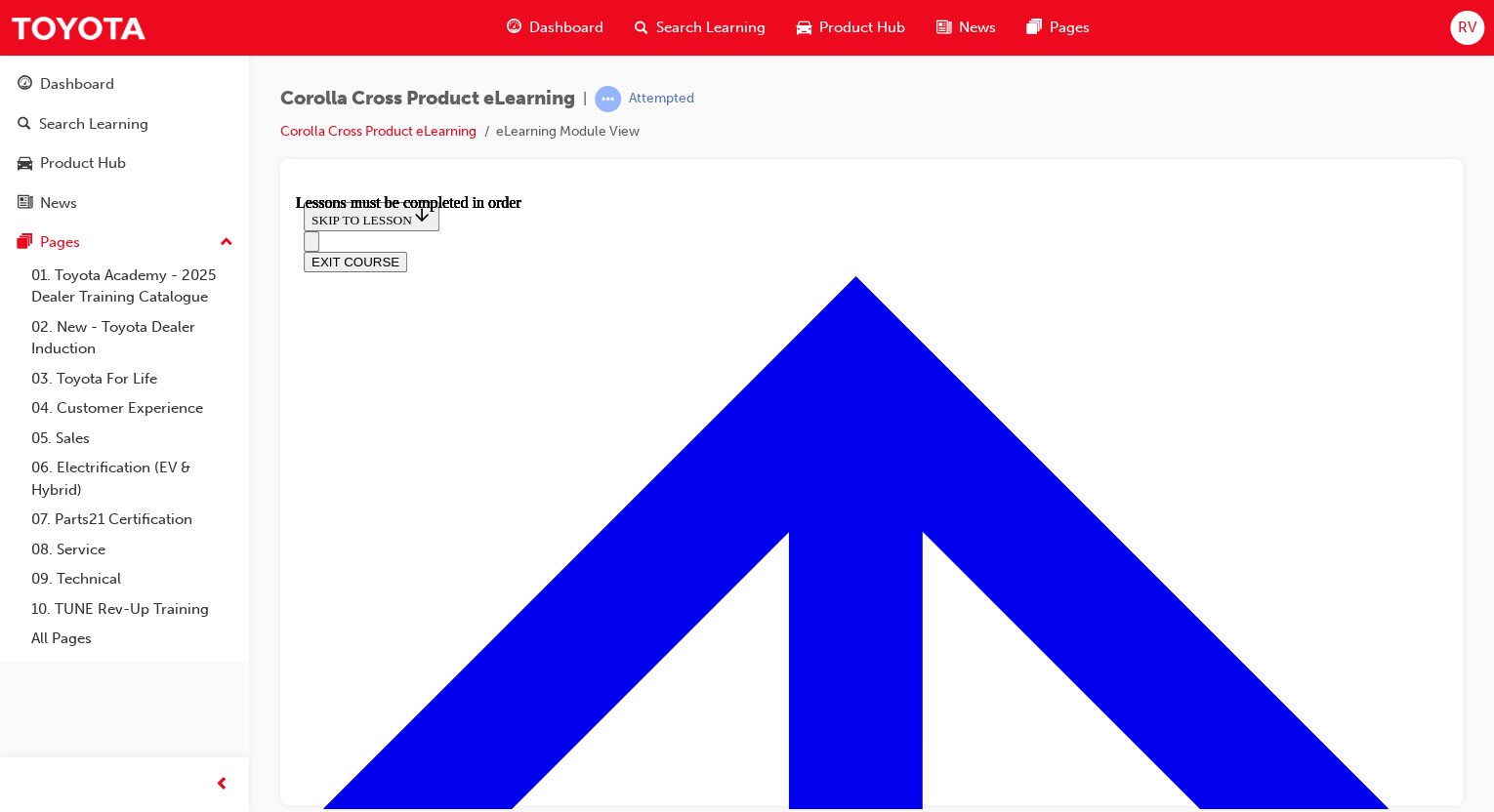 click at bounding box center (390, 4165) 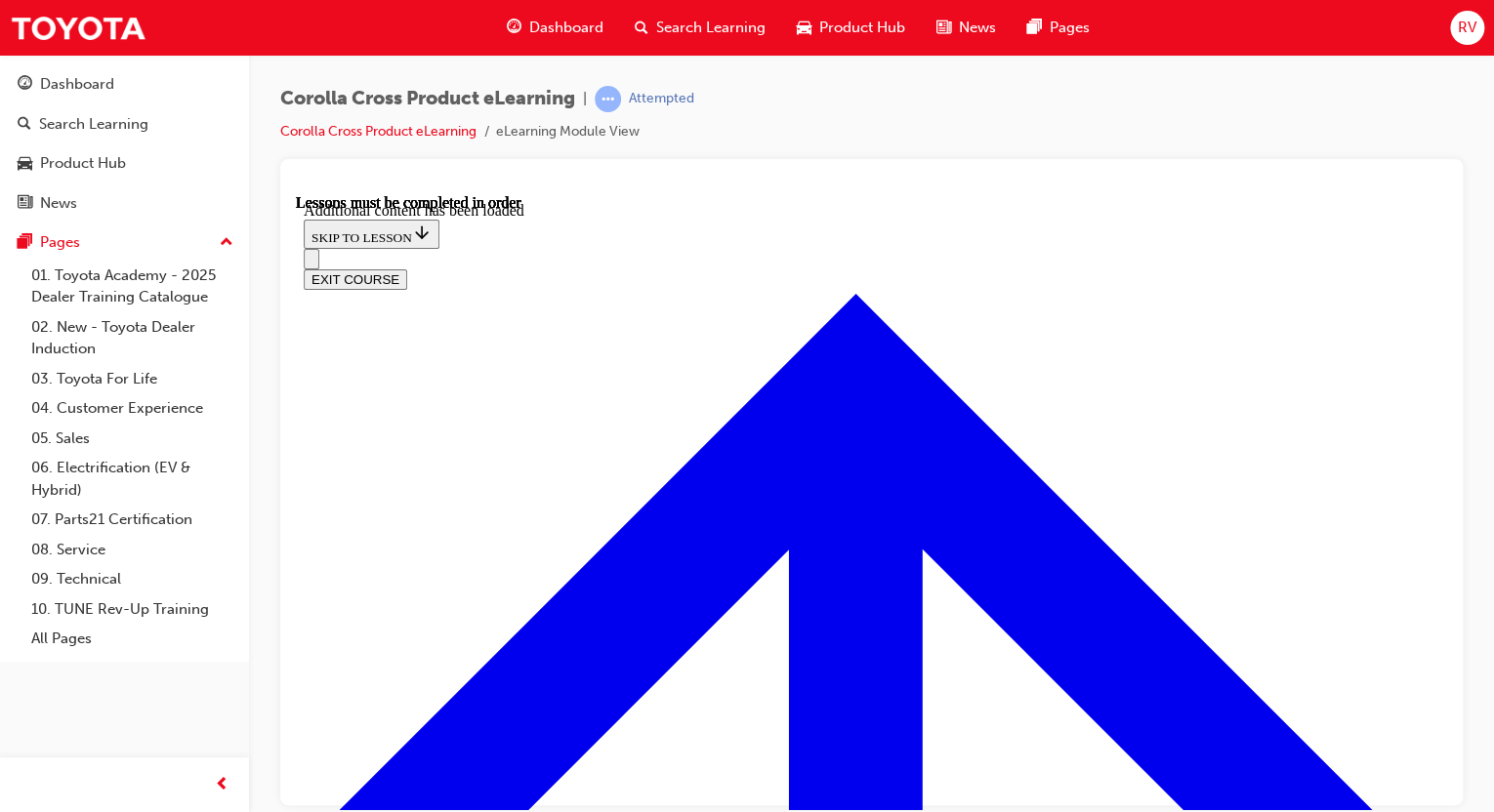 scroll, scrollTop: 2623, scrollLeft: 0, axis: vertical 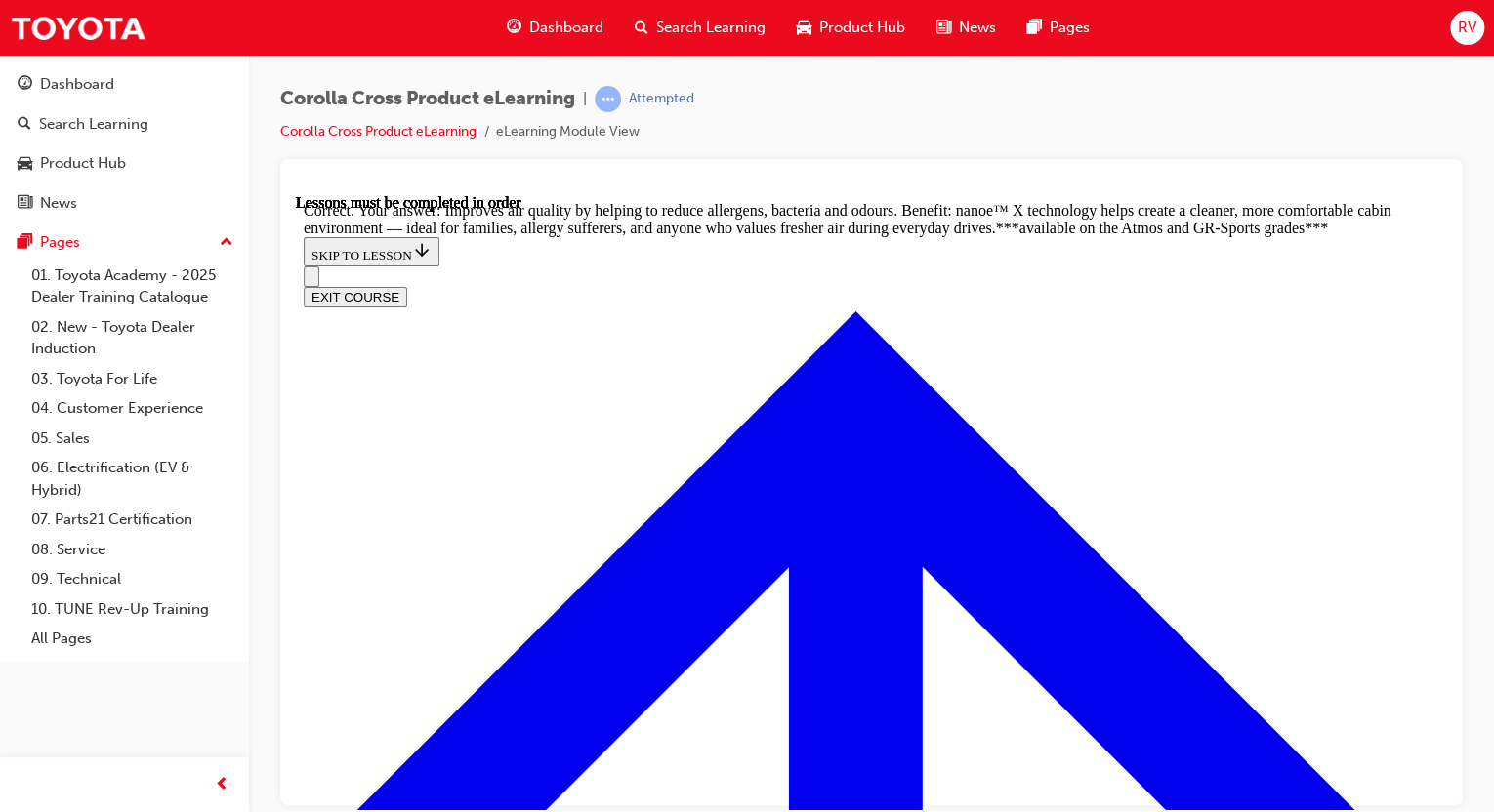click at bounding box center (871, 16474) 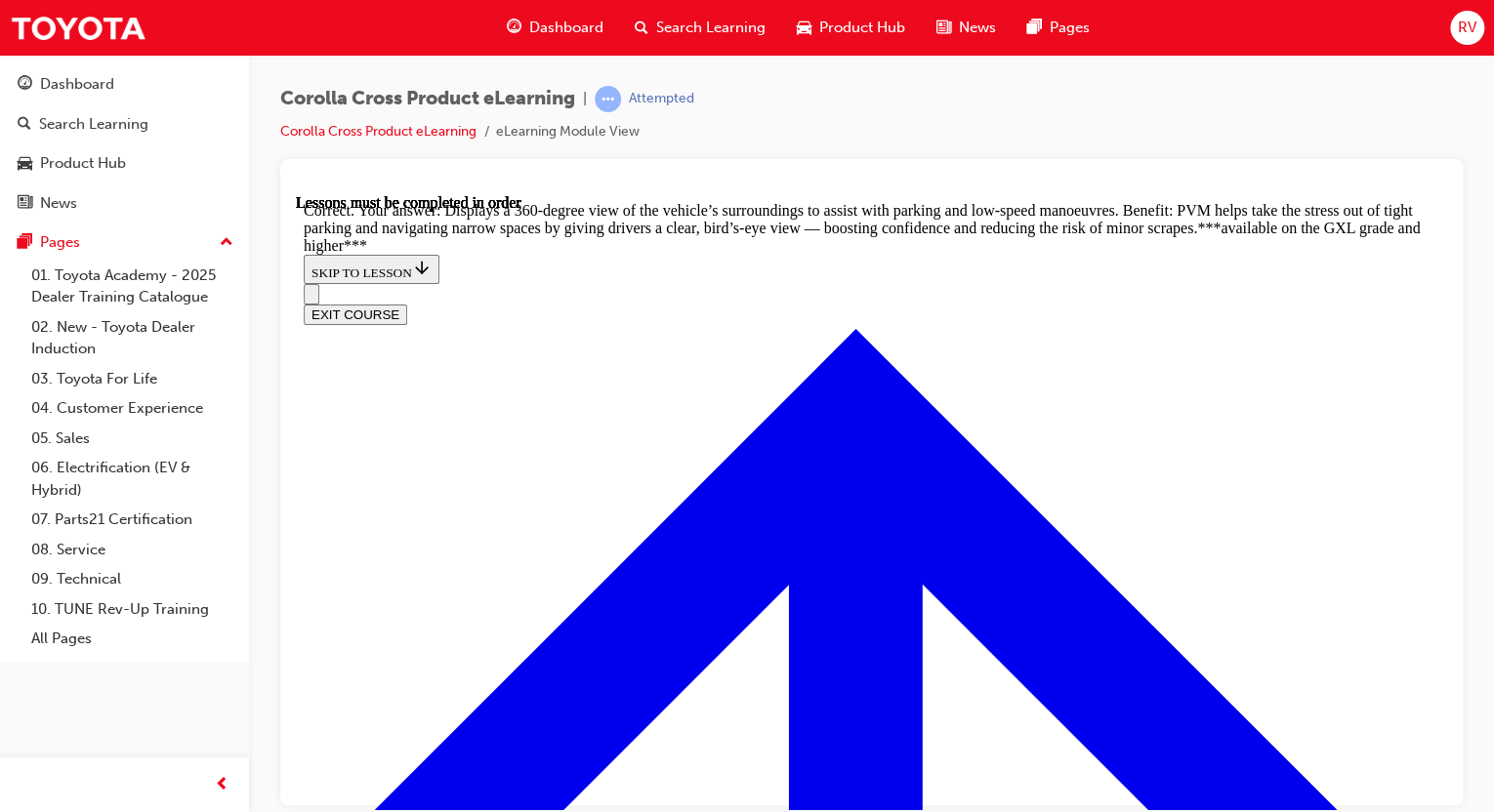 scroll, scrollTop: 4226, scrollLeft: 0, axis: vertical 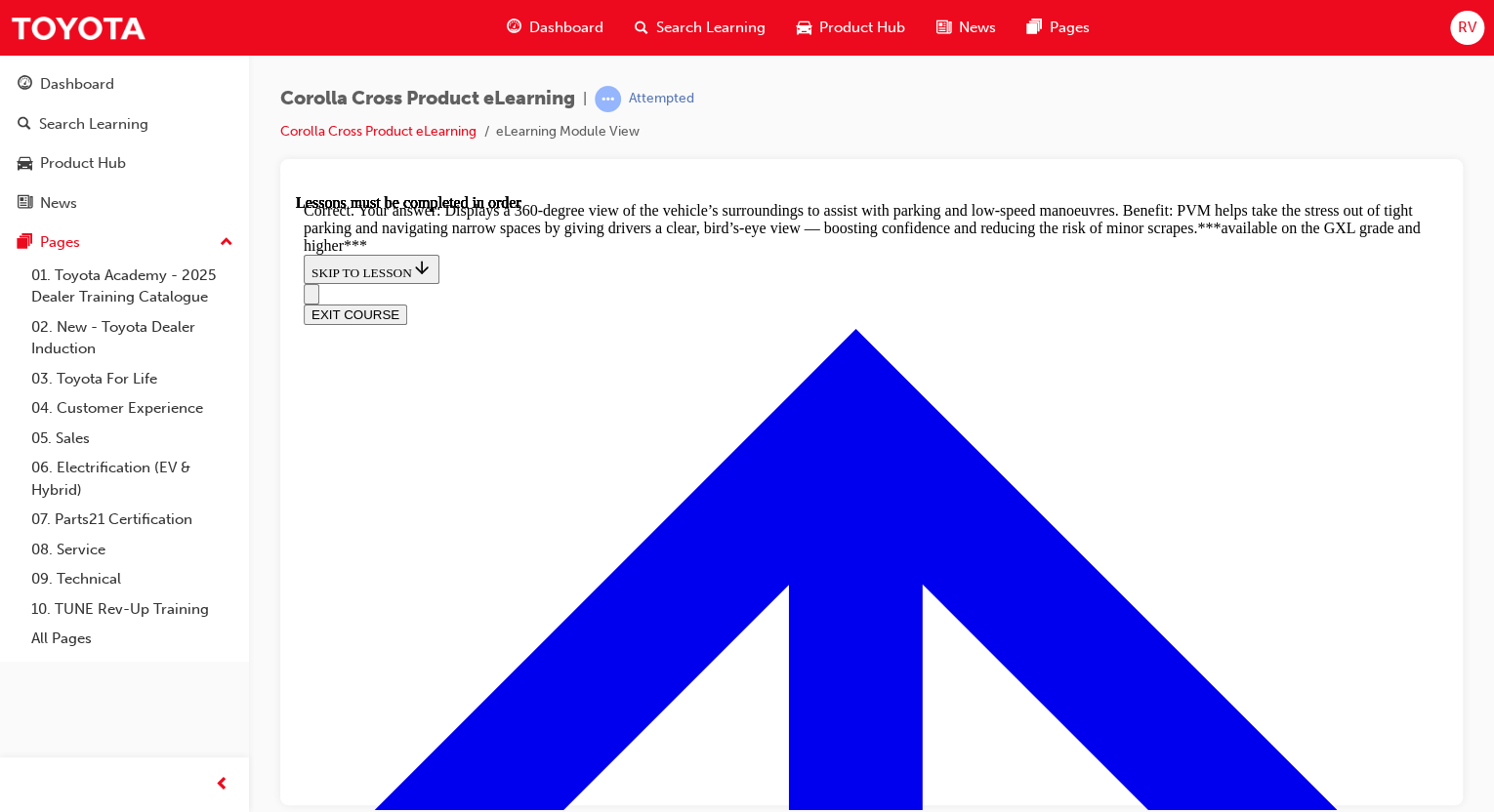 click on "NEXT LESSON" at bounding box center [354, 21955] 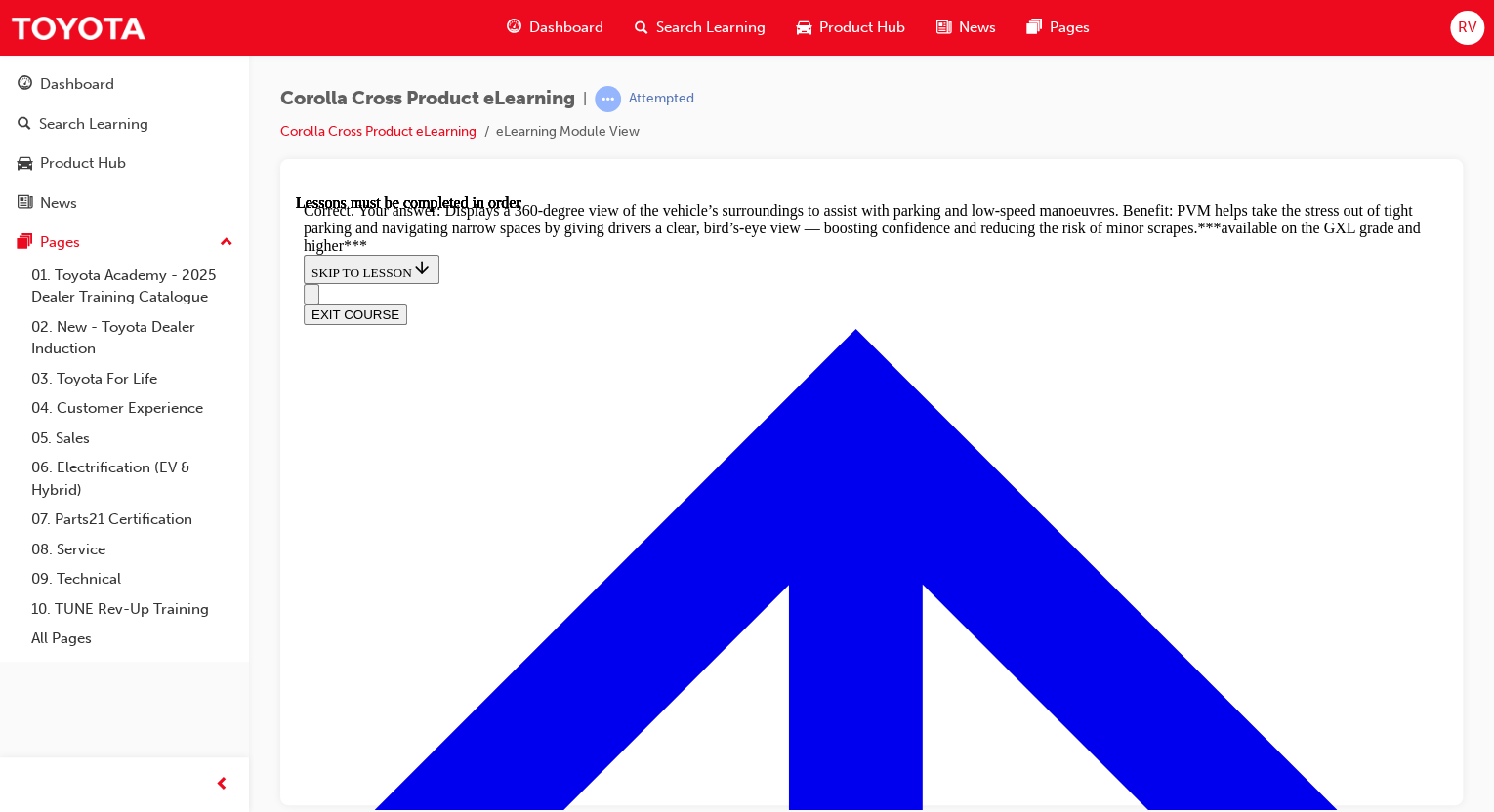 scroll, scrollTop: 0, scrollLeft: 0, axis: both 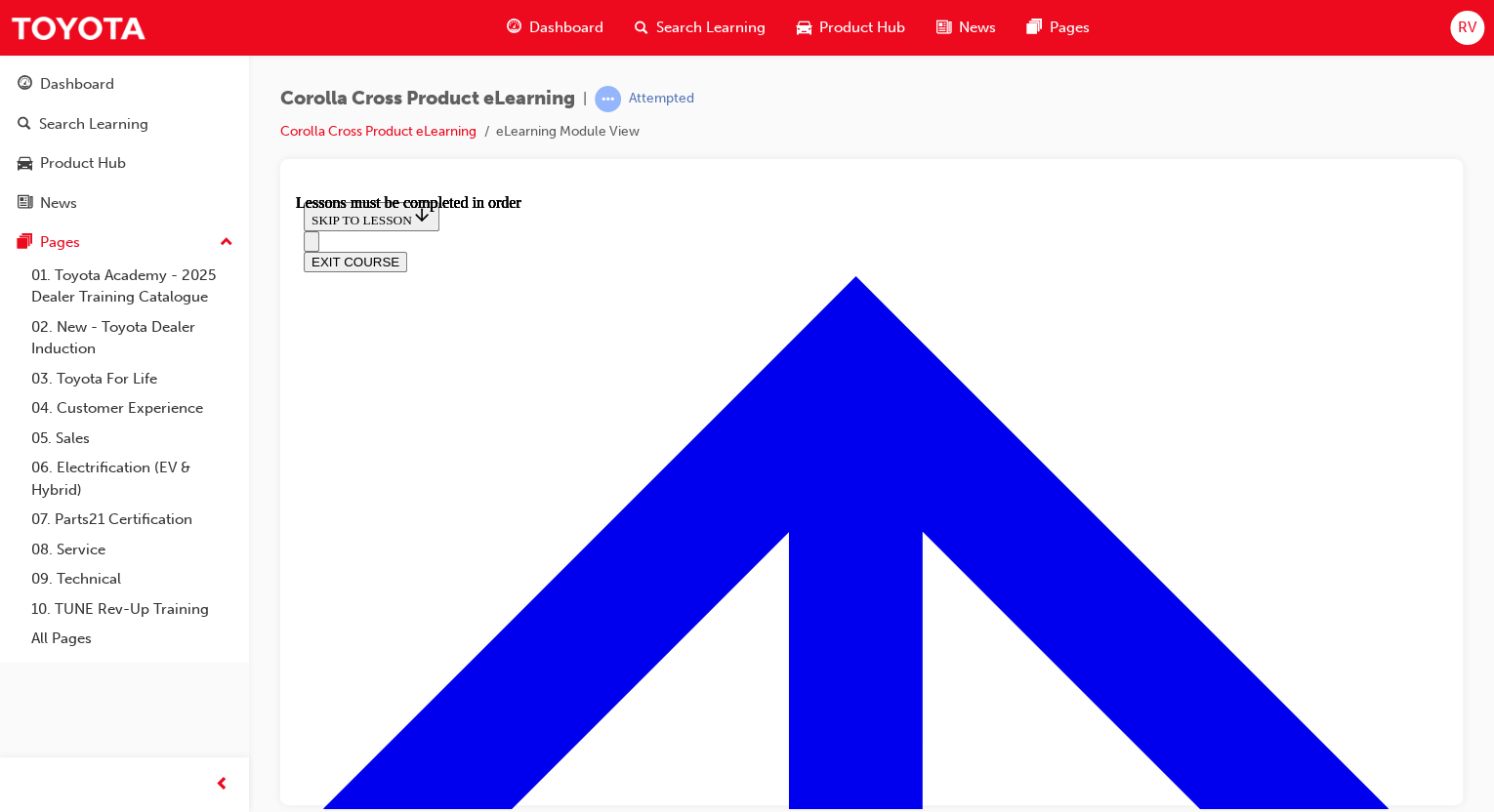 click at bounding box center [390, 4457] 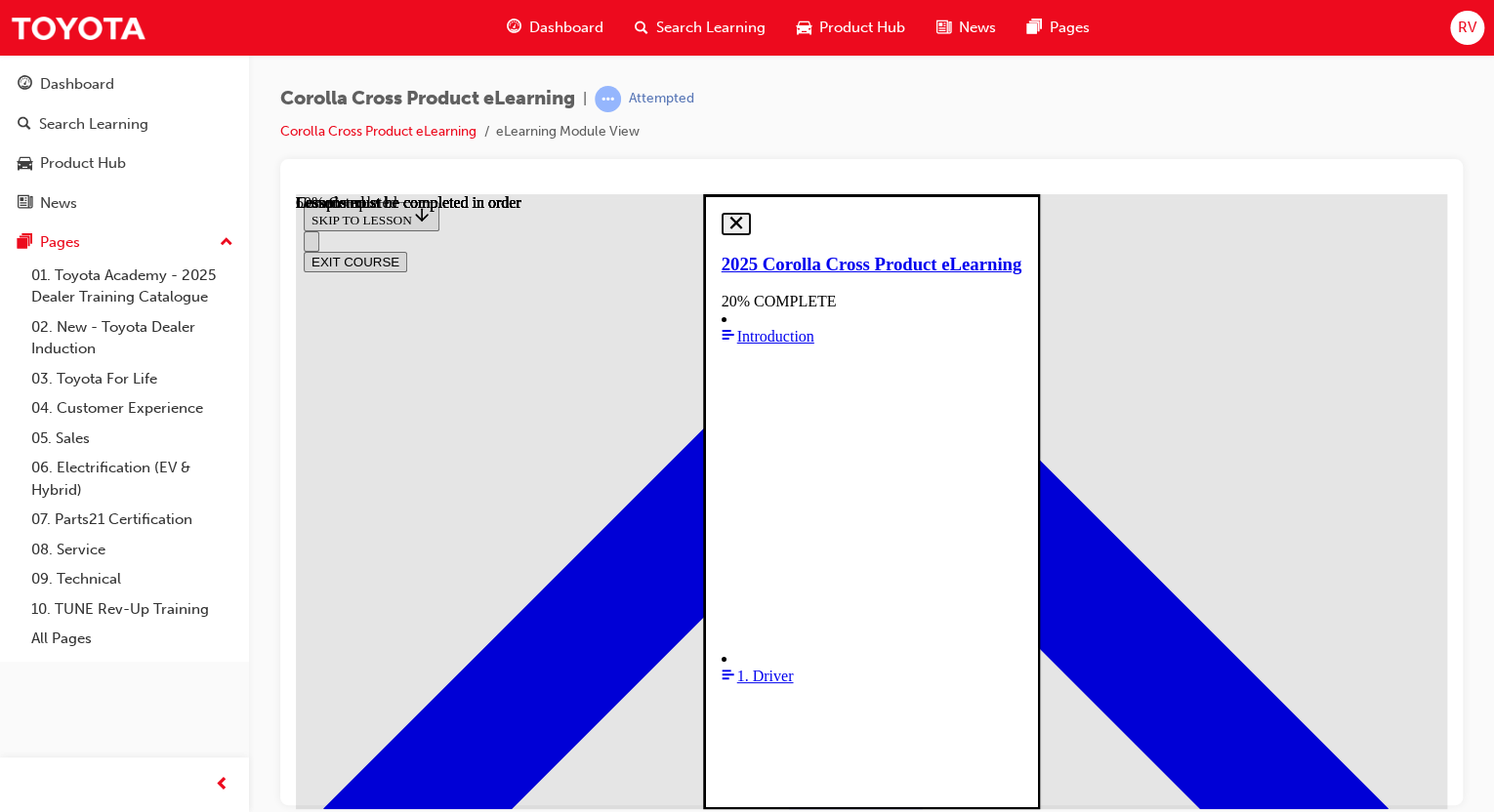 click on "Introduction" at bounding box center [775, 335] 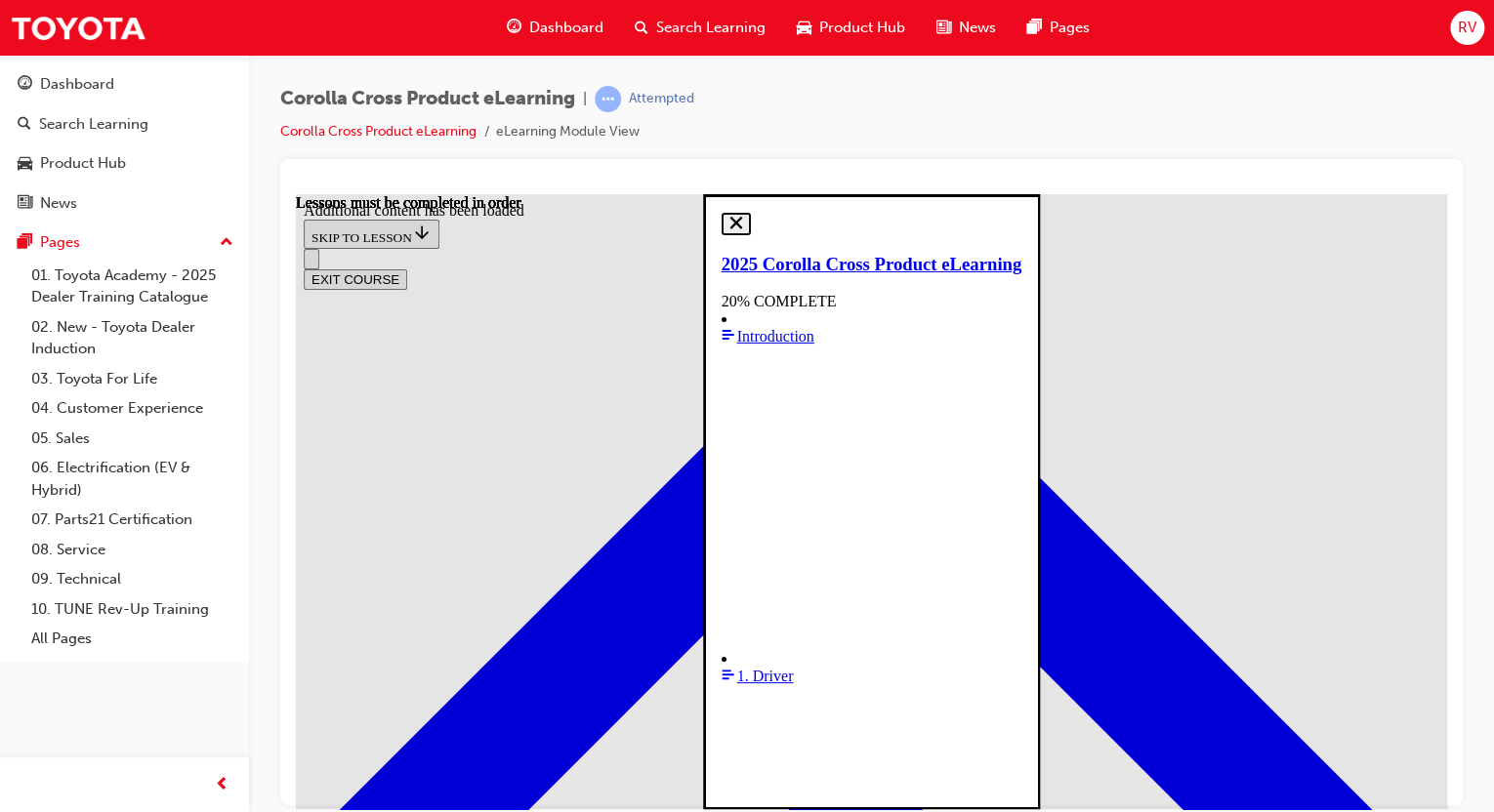 scroll, scrollTop: 0, scrollLeft: 0, axis: both 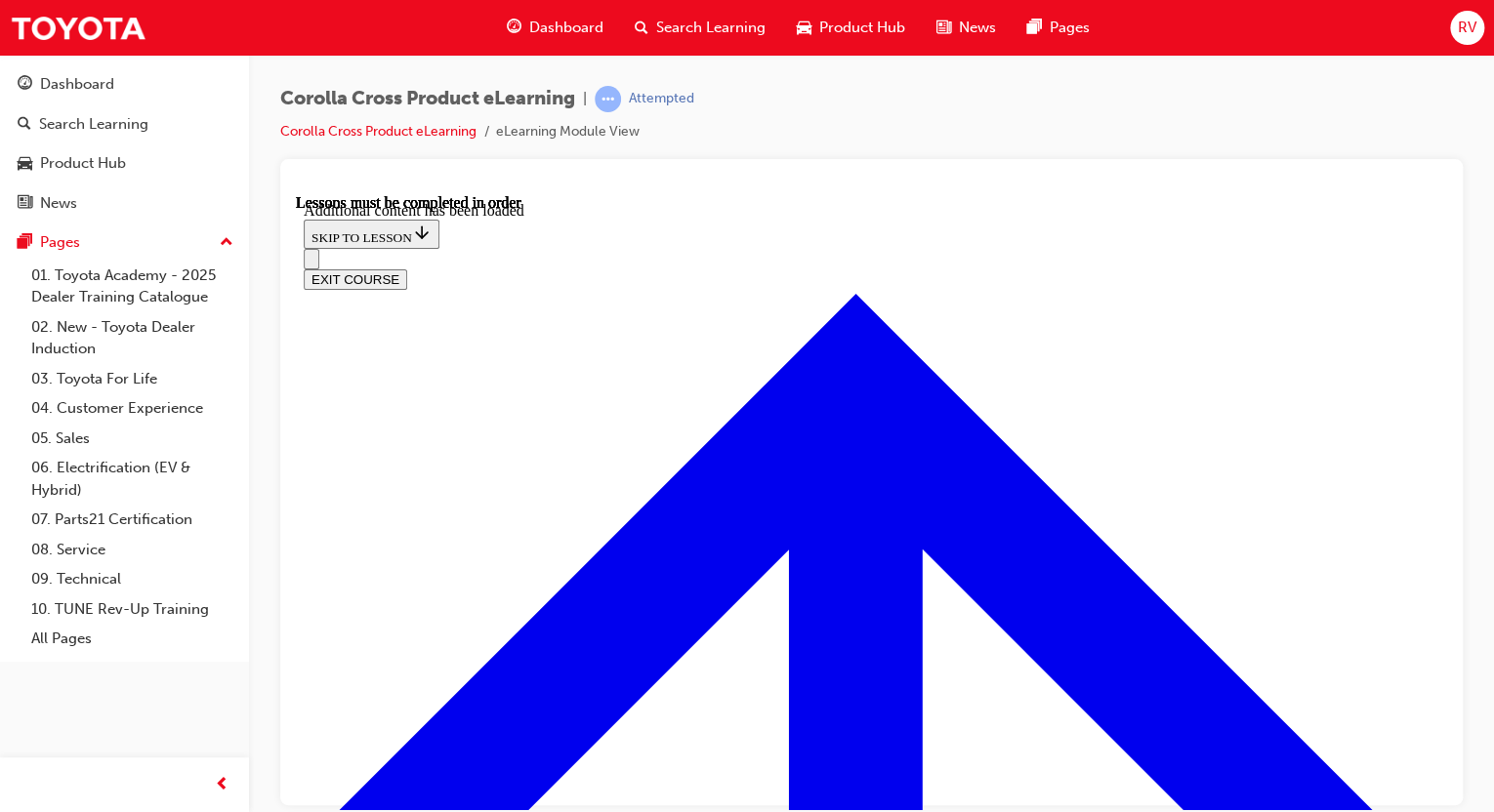 click on "Introduction Lesson 1 of 10 The 2025 Corolla Cross makes bold strides with a refreshed front-end design, the introduction of striking two-tone colour options, and an exclusively all-hybrid model lineup. Featuring enhanced tech and safety as standard across all grades, it also debuts the dynamic new GR Sport variant. Injecting genuine performance-inspired styling and flair, the GR Sport comes with exclusive 19-inch alloy wheels and a sport-tuned suspension, it delivers an elevated and engaging driving experience. Combining athletic design, enhanced handling, and the proven comfort and practicality that drivers expect, the Corolla Cross reaffirms its position as the ultimate hybrid SUV for those who demand more from their everyday drive. ***Overseas and pre-production models shown. Not all features and variants are  available  to all markets*** Key Selling Features Technology Equipped with the latest  Toyota Safety Sense 3.0 , it includes advanced features like  Lane Change Assist (LCA)  and has earned a  ." at bounding box center (871, 7005) 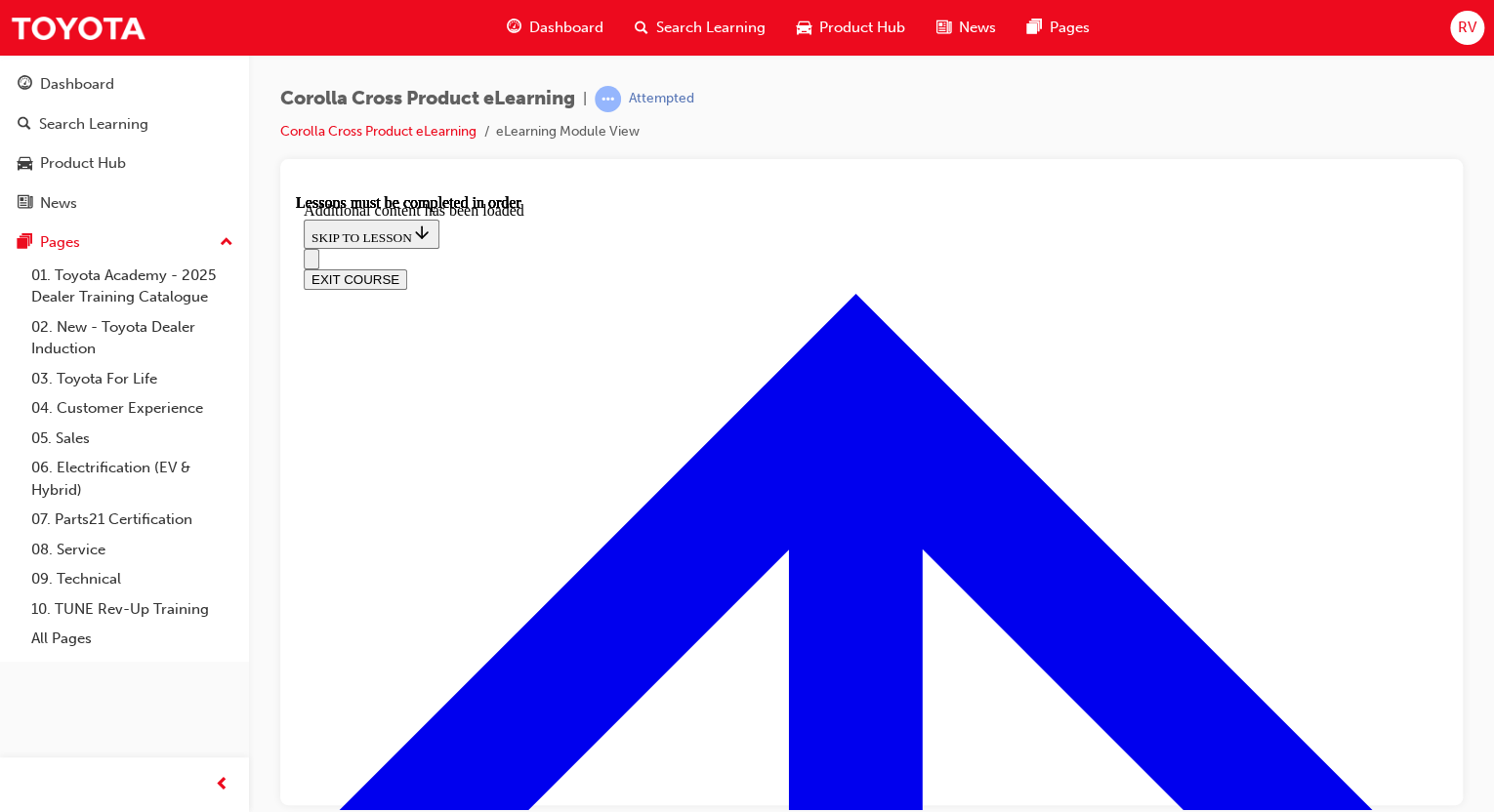 click 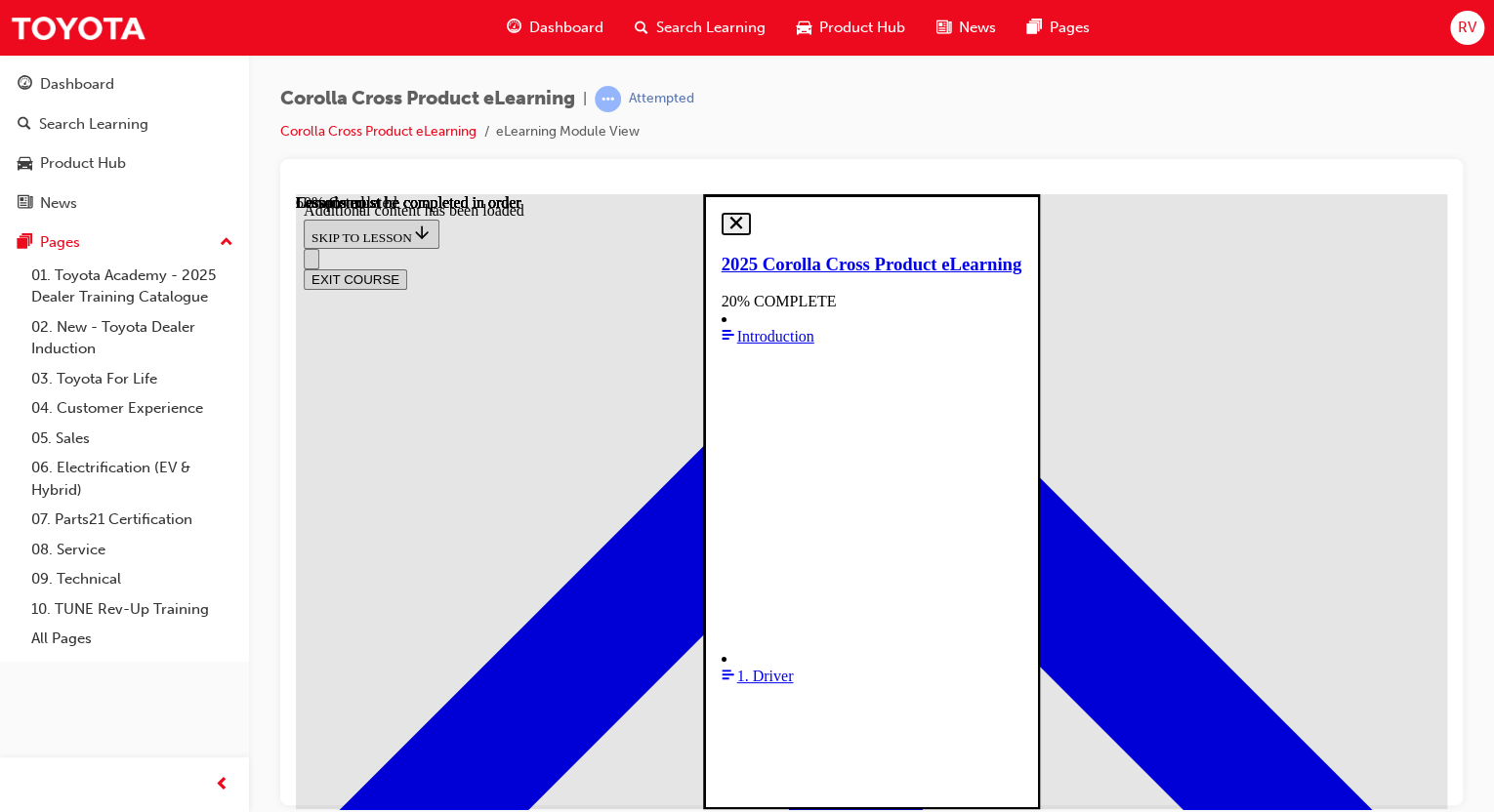 click on "1. Driver" at bounding box center (872, 827) 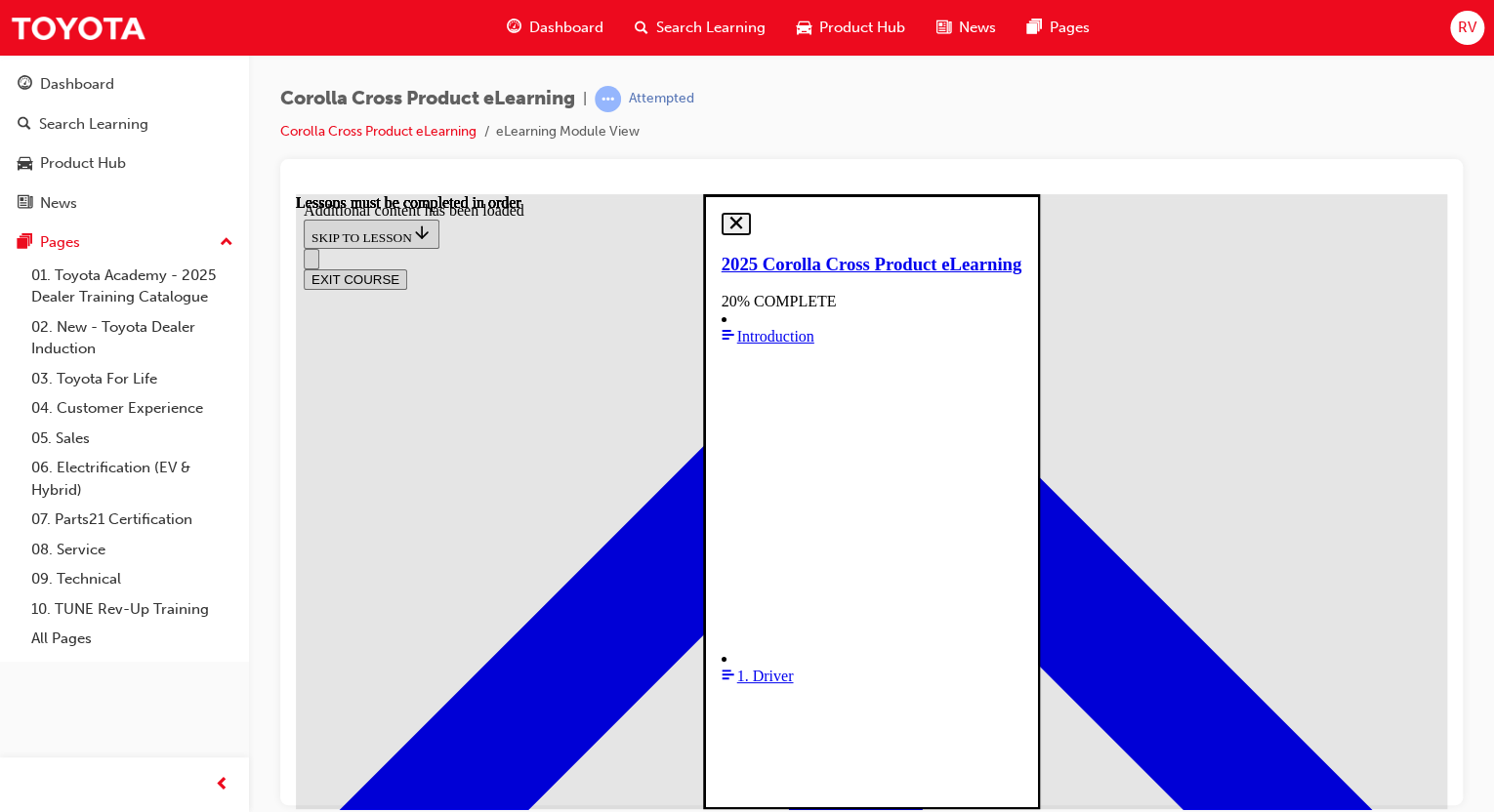 scroll, scrollTop: 0, scrollLeft: 0, axis: both 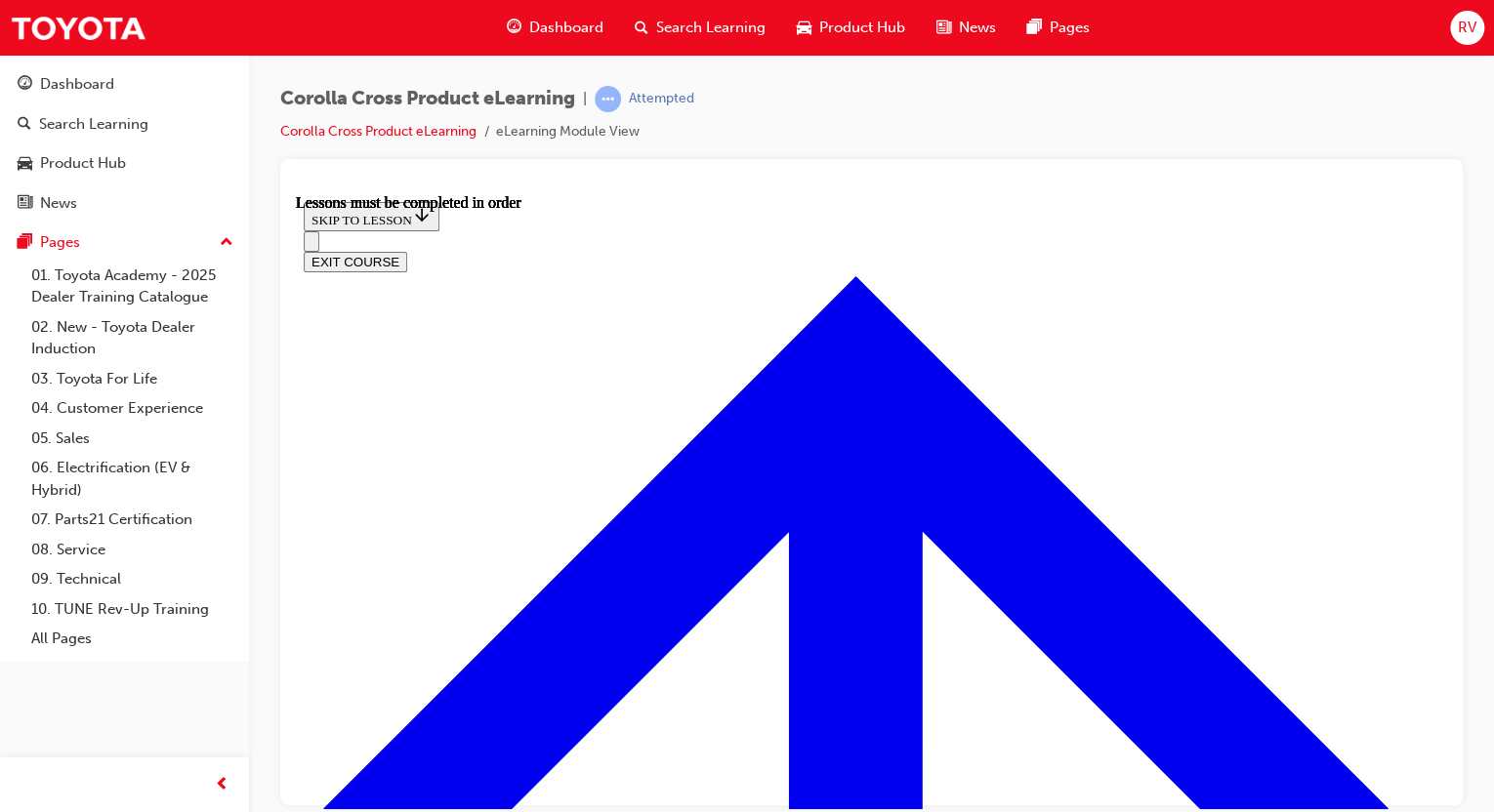 click 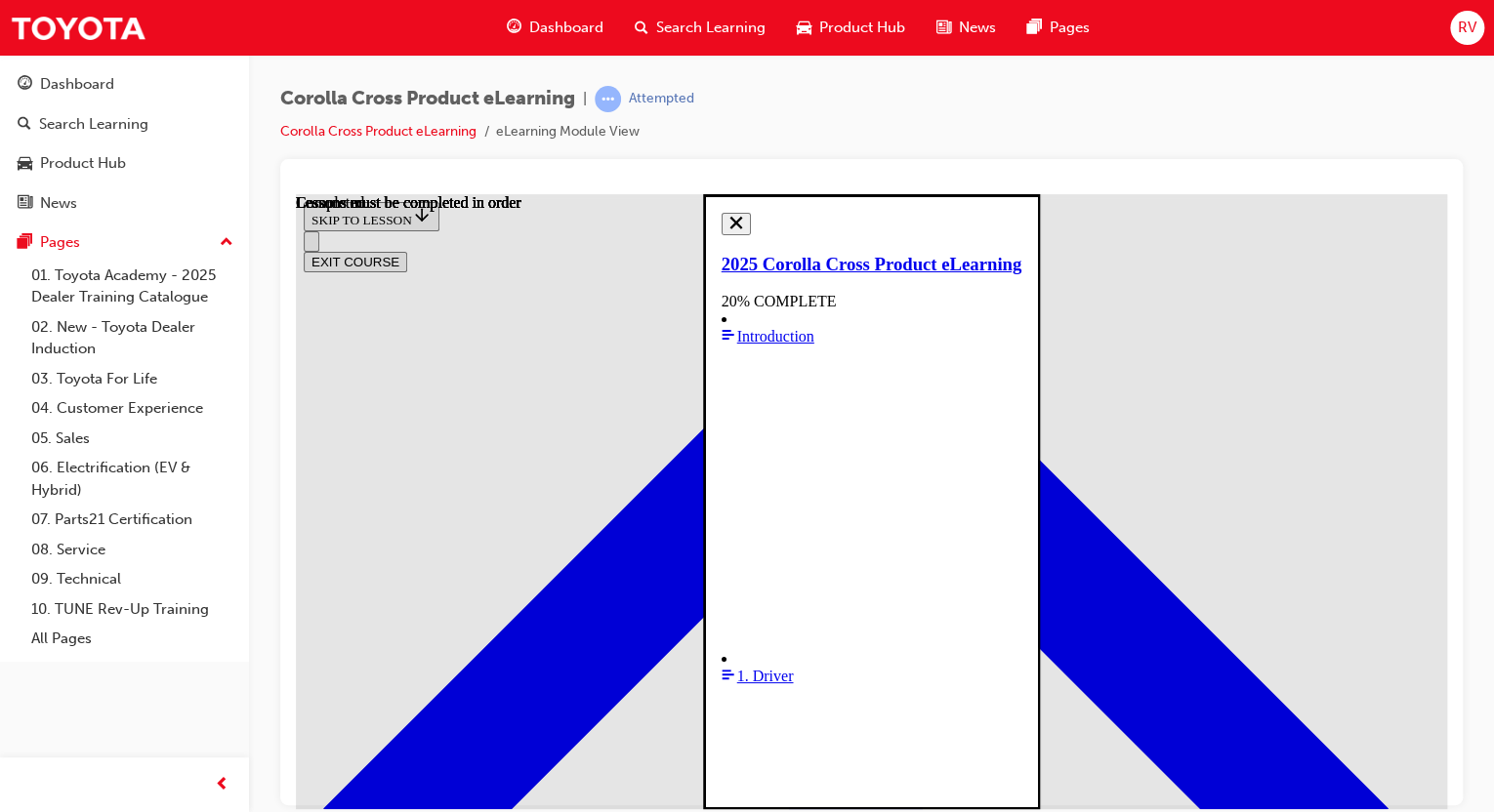 click at bounding box center [729, 1353] 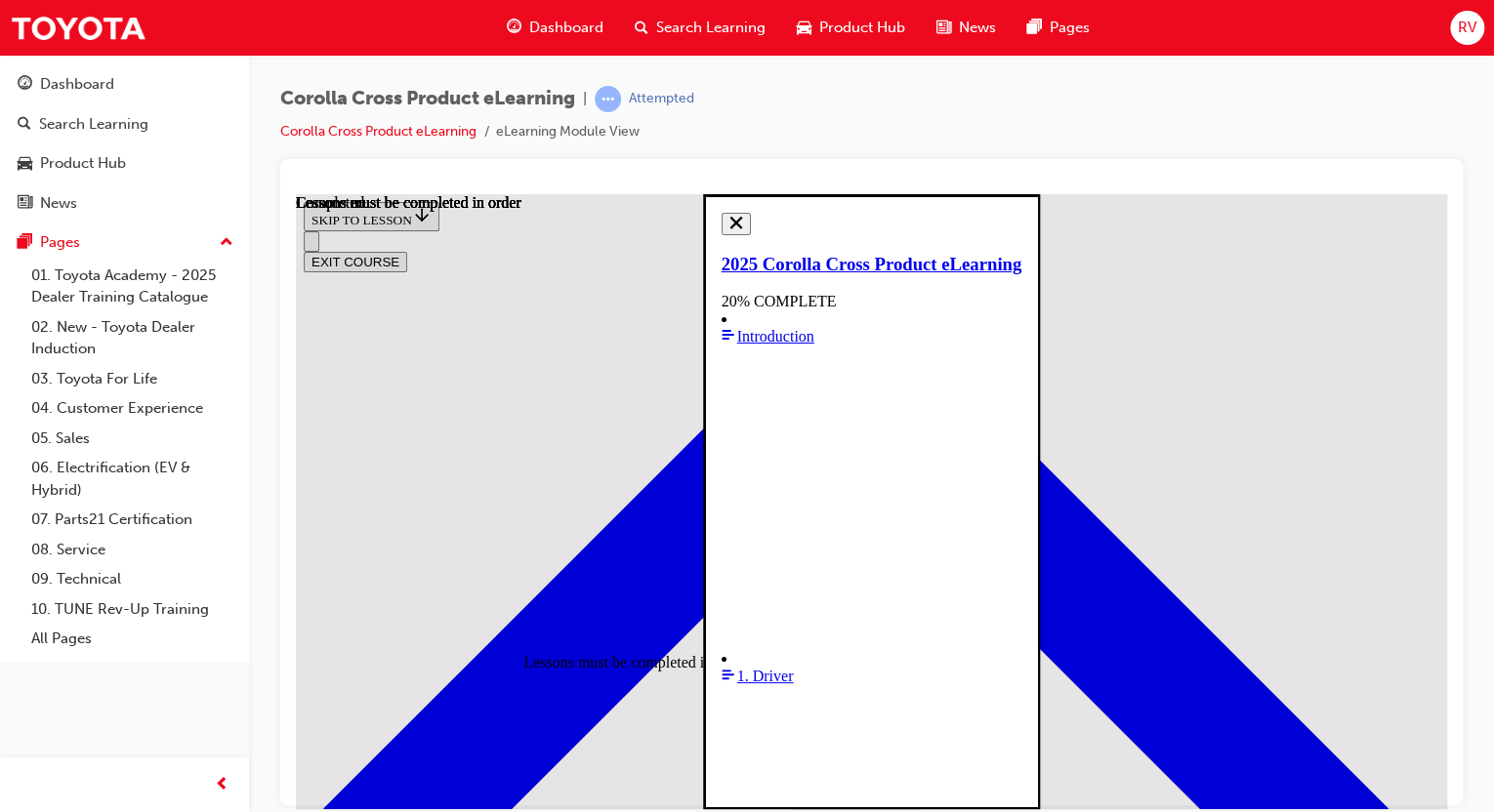 click on "3. Engine This lesson is currently unavailable Lessons must be completed in order" at bounding box center [872, 1523] 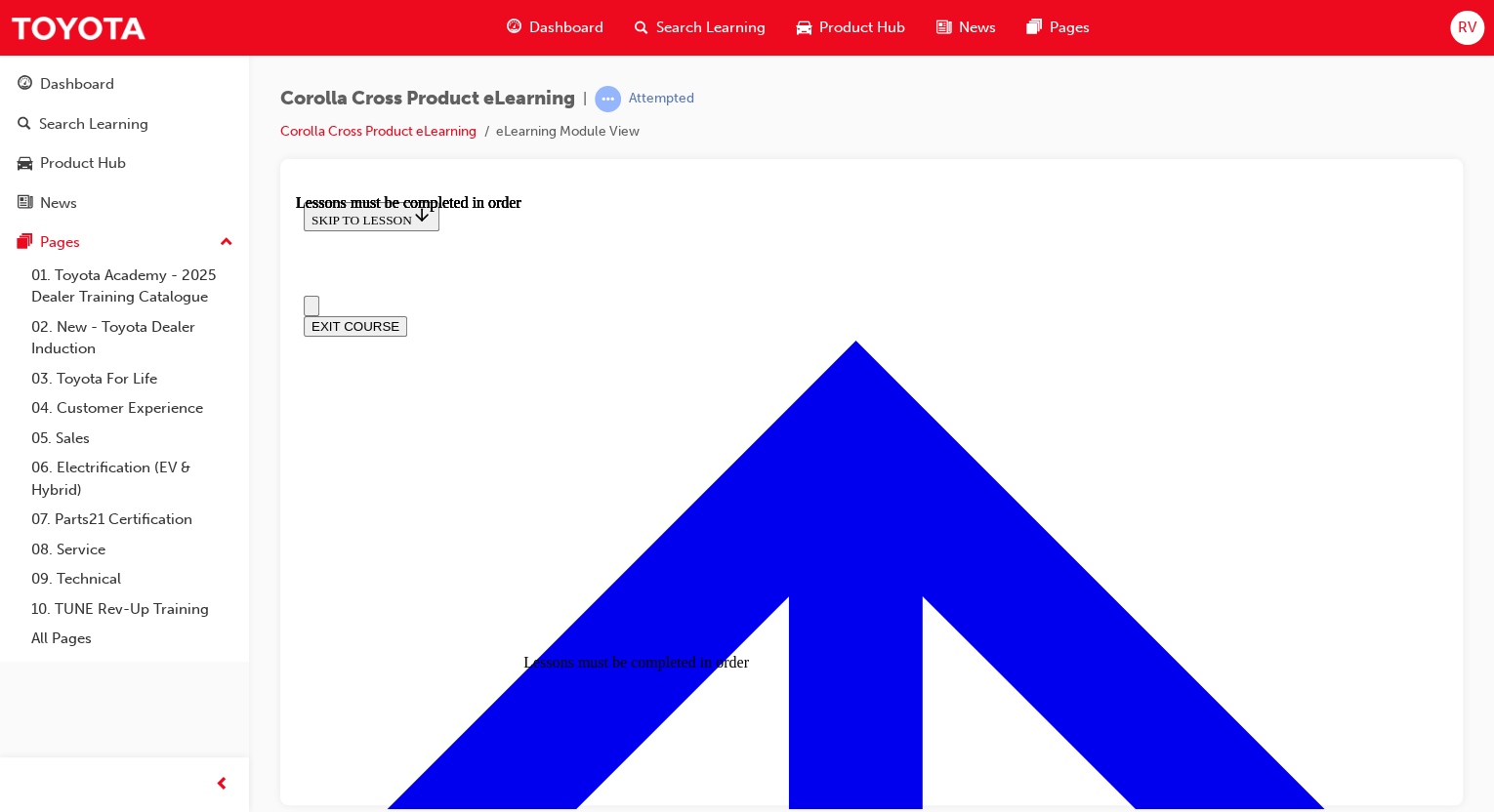 scroll, scrollTop: 0, scrollLeft: 0, axis: both 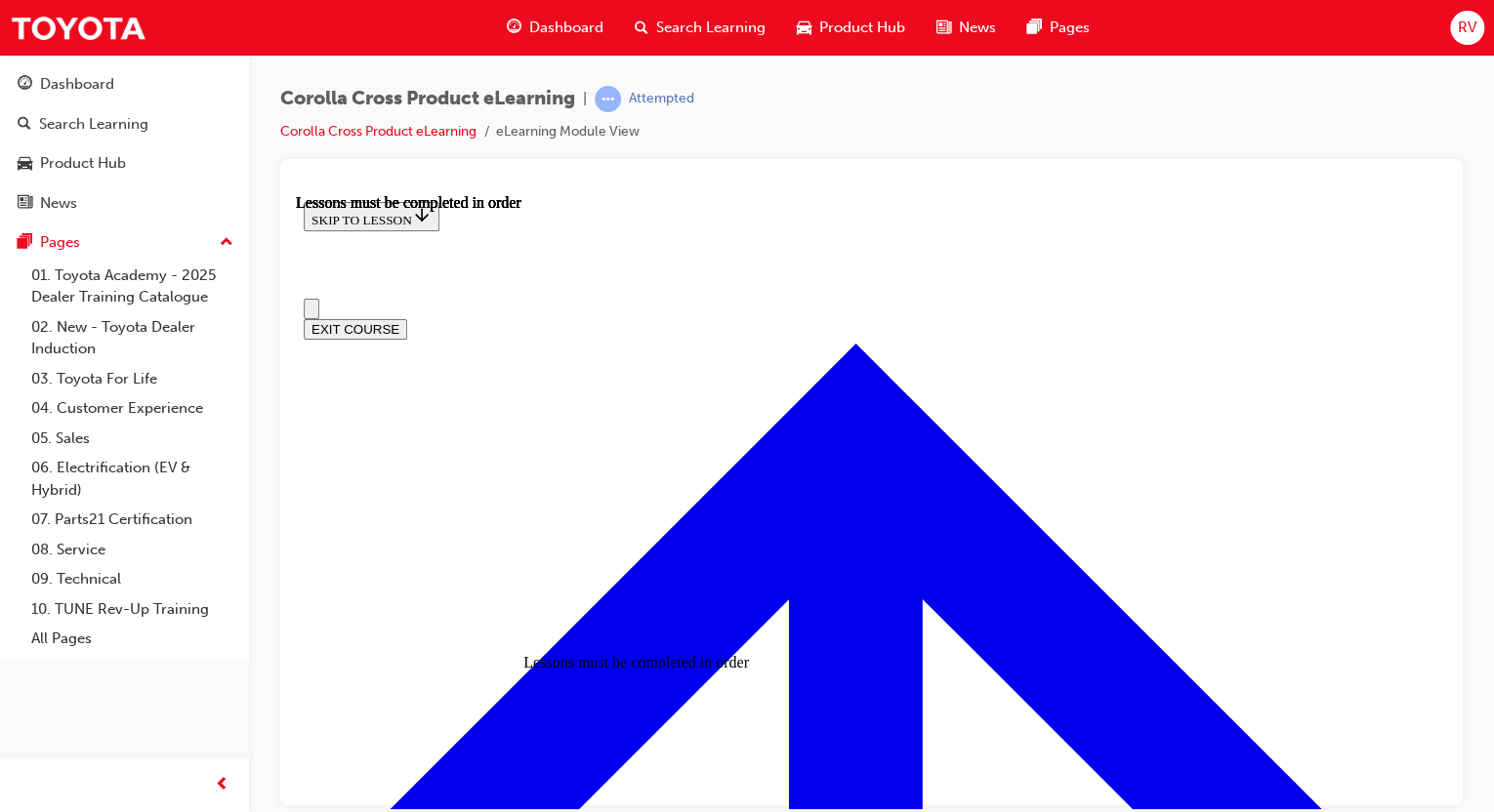 drag, startPoint x: 408, startPoint y: 230, endPoint x: 367, endPoint y: 252, distance: 46.52956 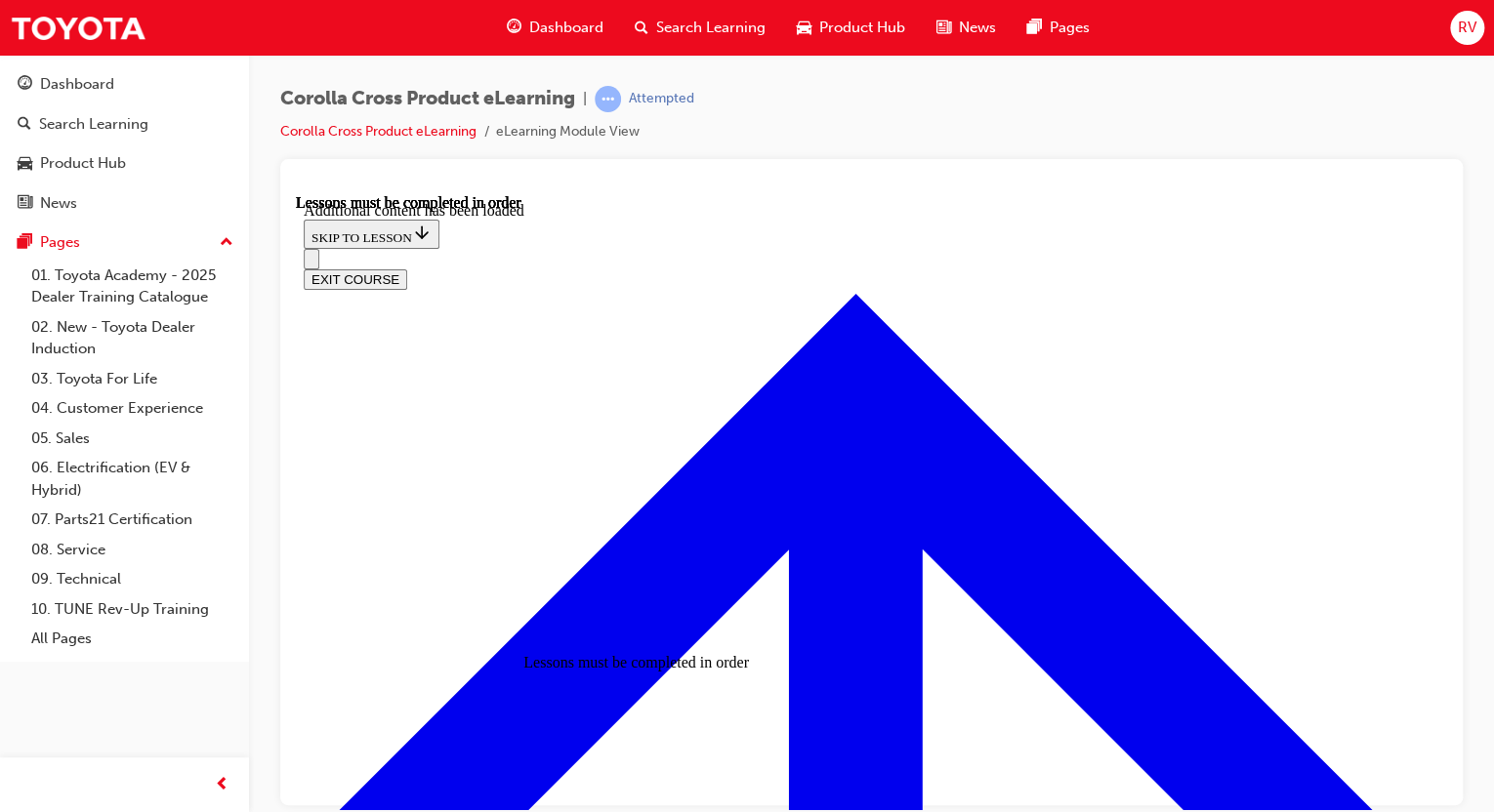 scroll, scrollTop: 1942, scrollLeft: 0, axis: vertical 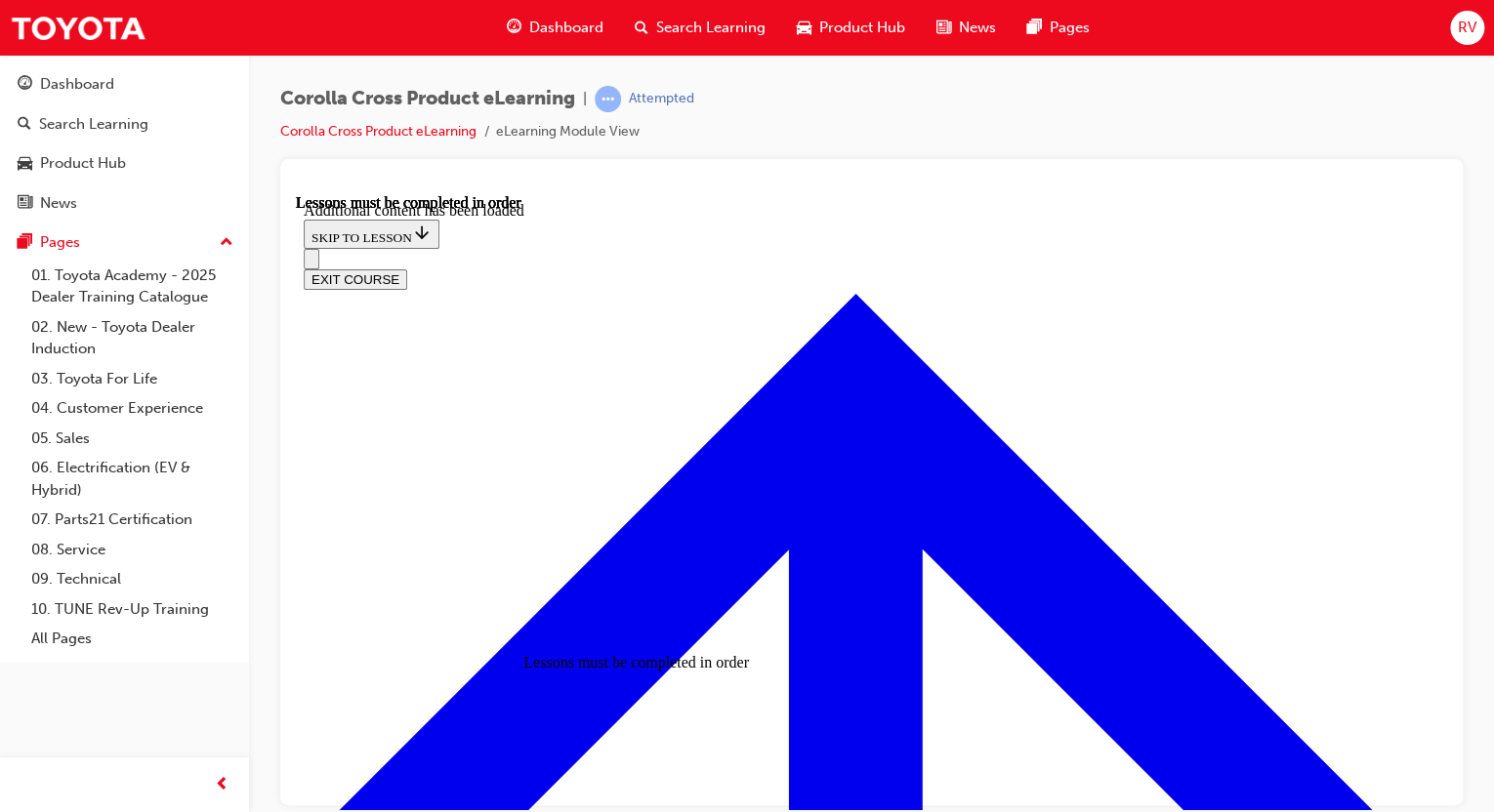 click at bounding box center [871, 9908] 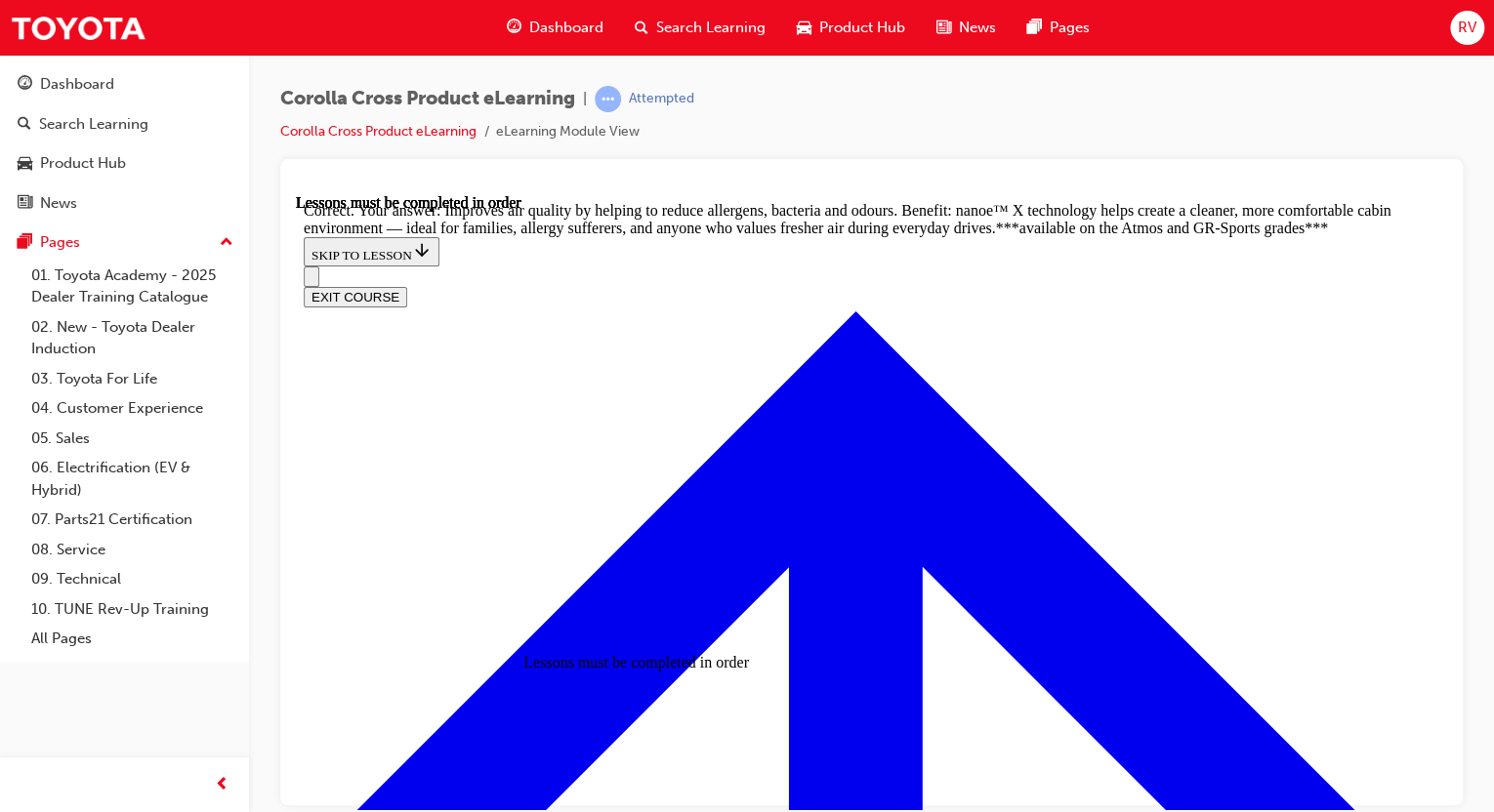 scroll, scrollTop: 3500, scrollLeft: 0, axis: vertical 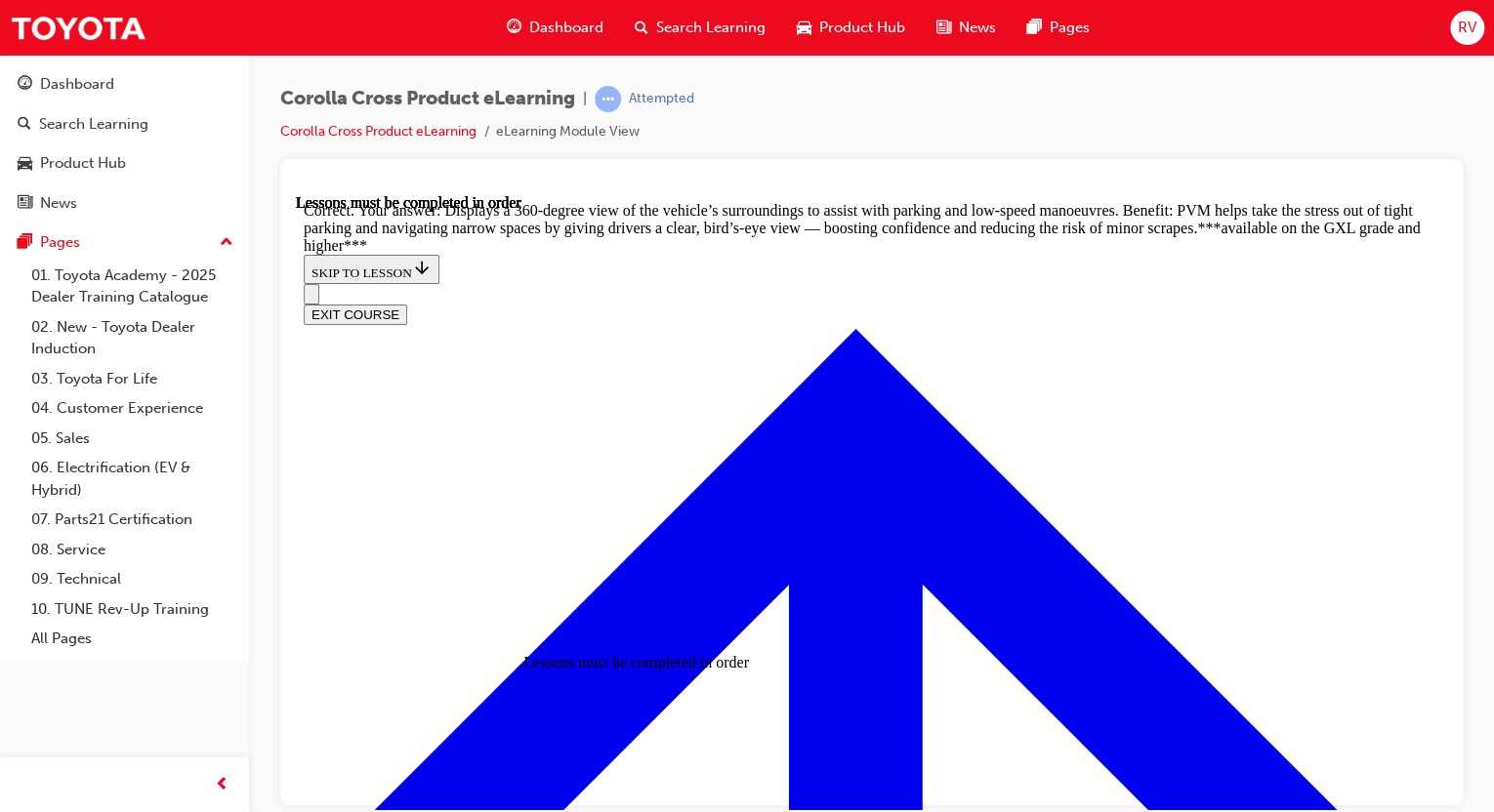 click 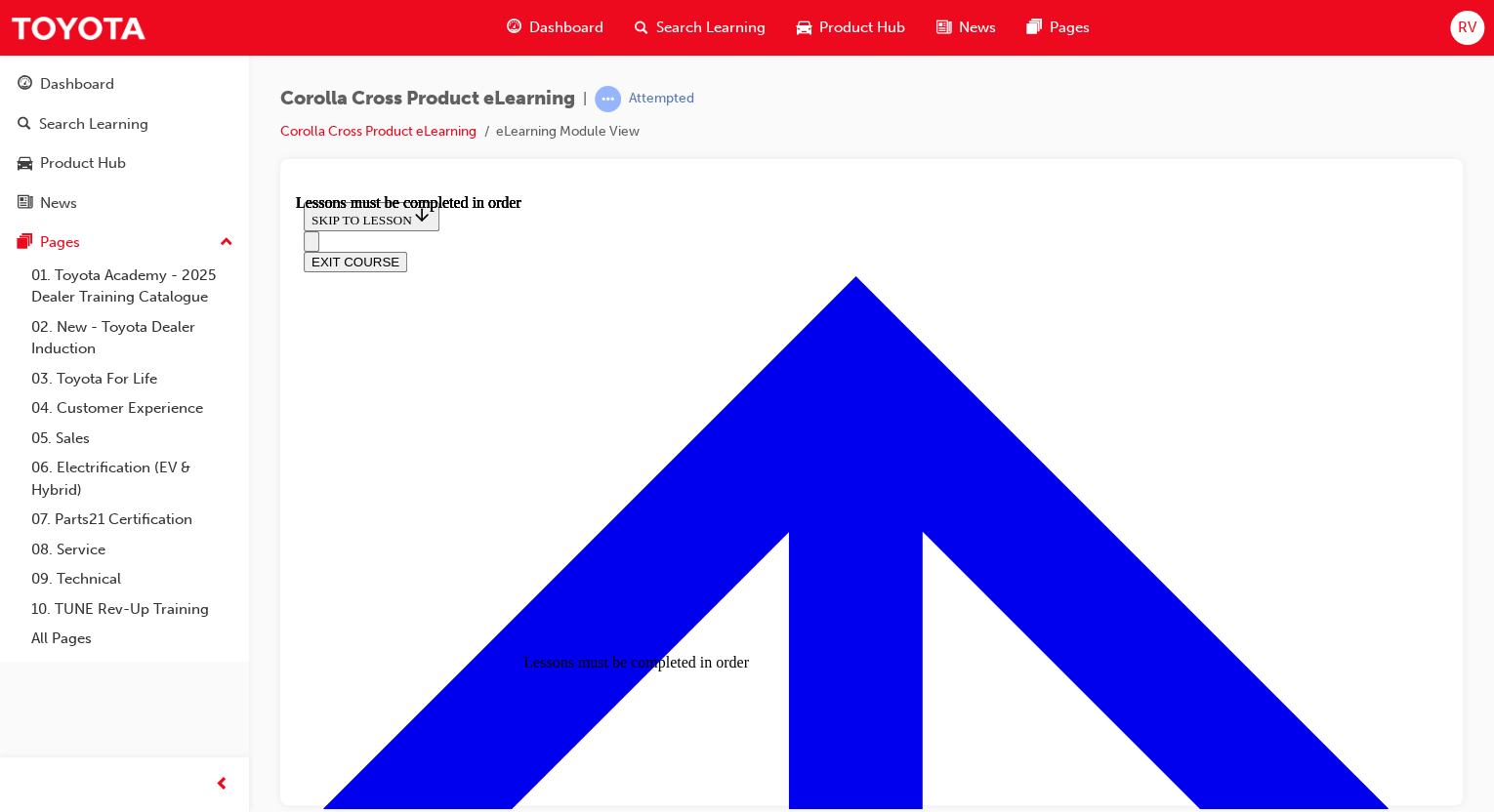 scroll, scrollTop: 1630, scrollLeft: 0, axis: vertical 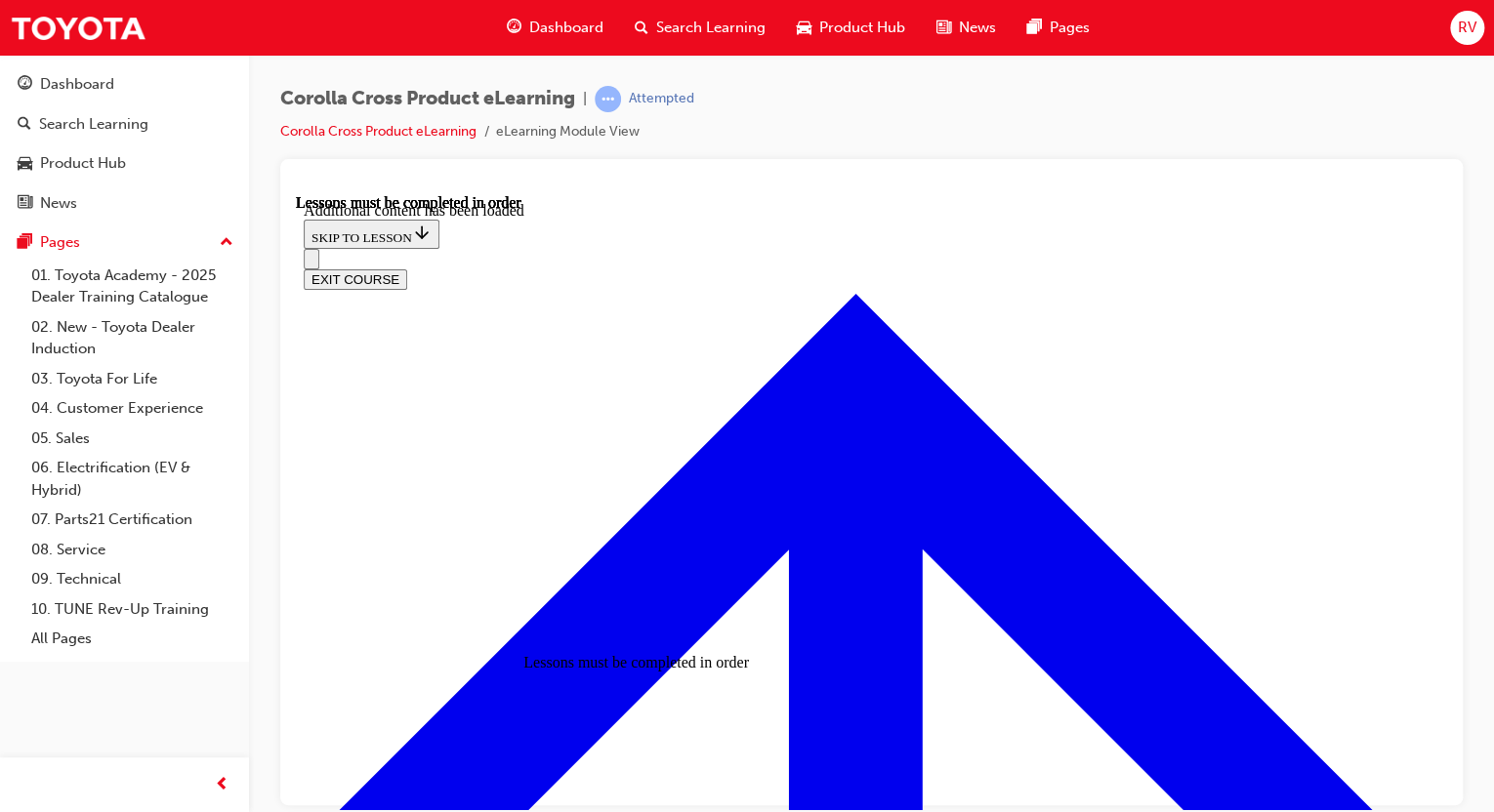 click at bounding box center [871, 8720] 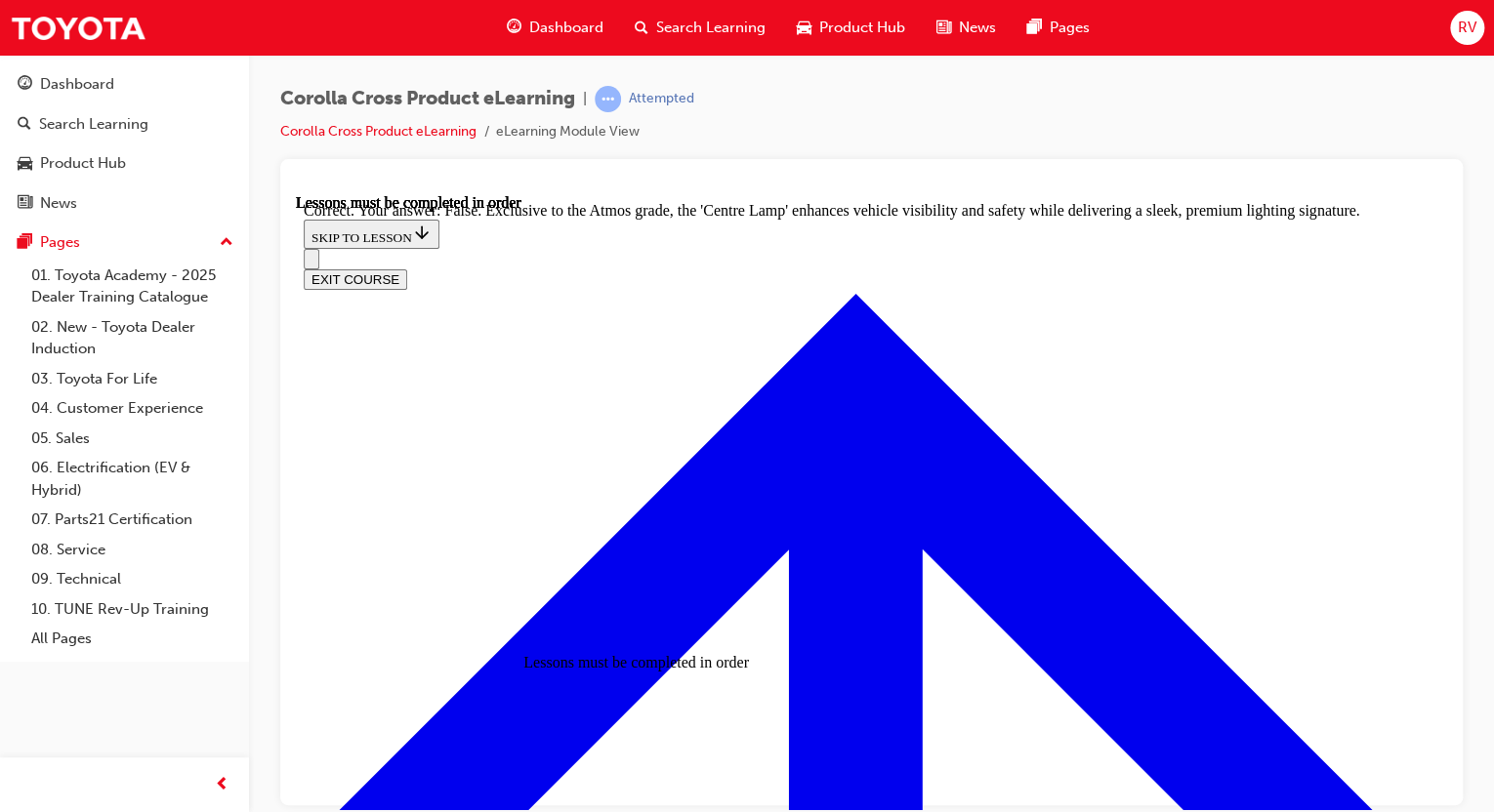 scroll, scrollTop: 3307, scrollLeft: 0, axis: vertical 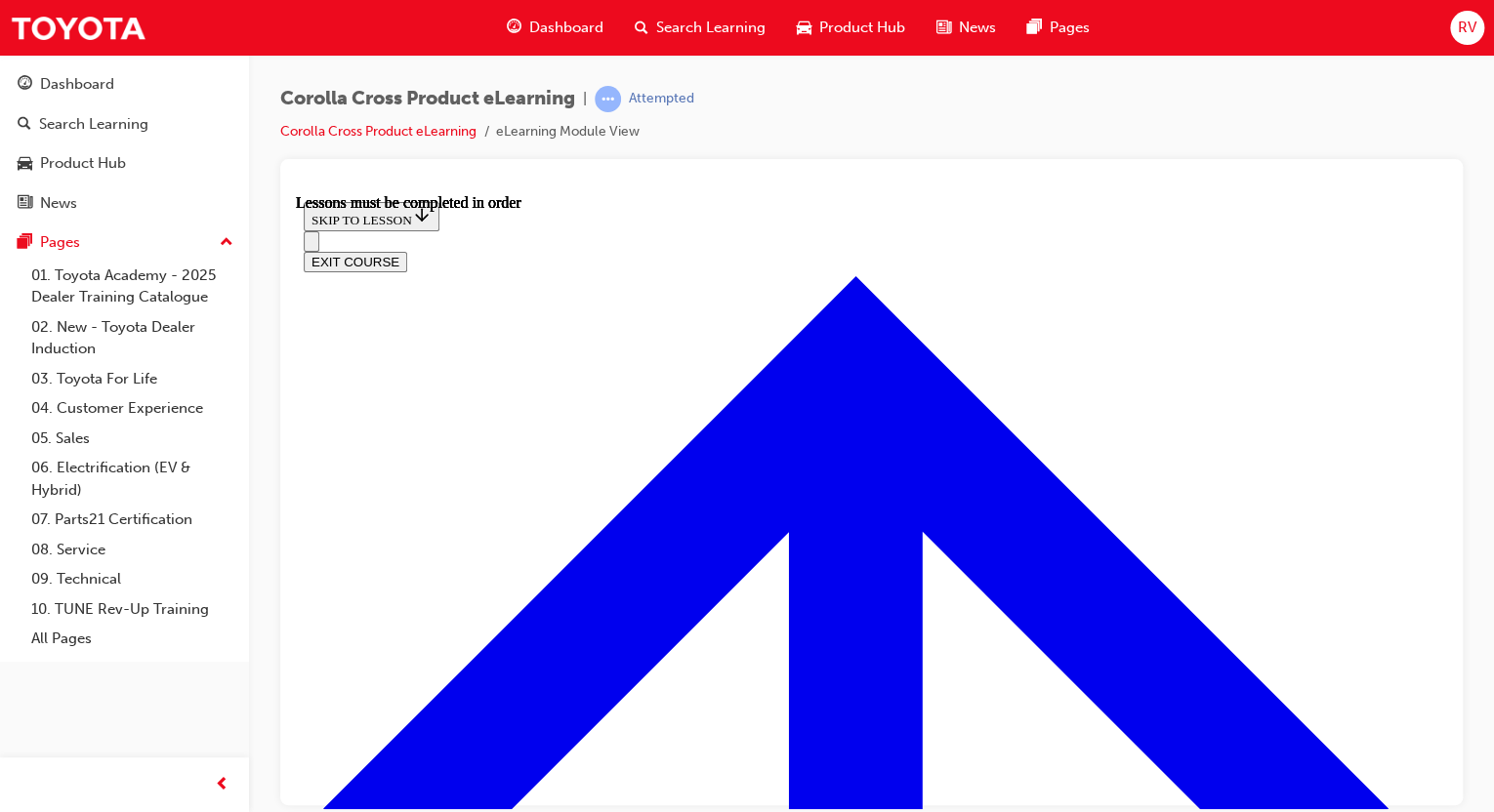click at bounding box center [390, 3976] 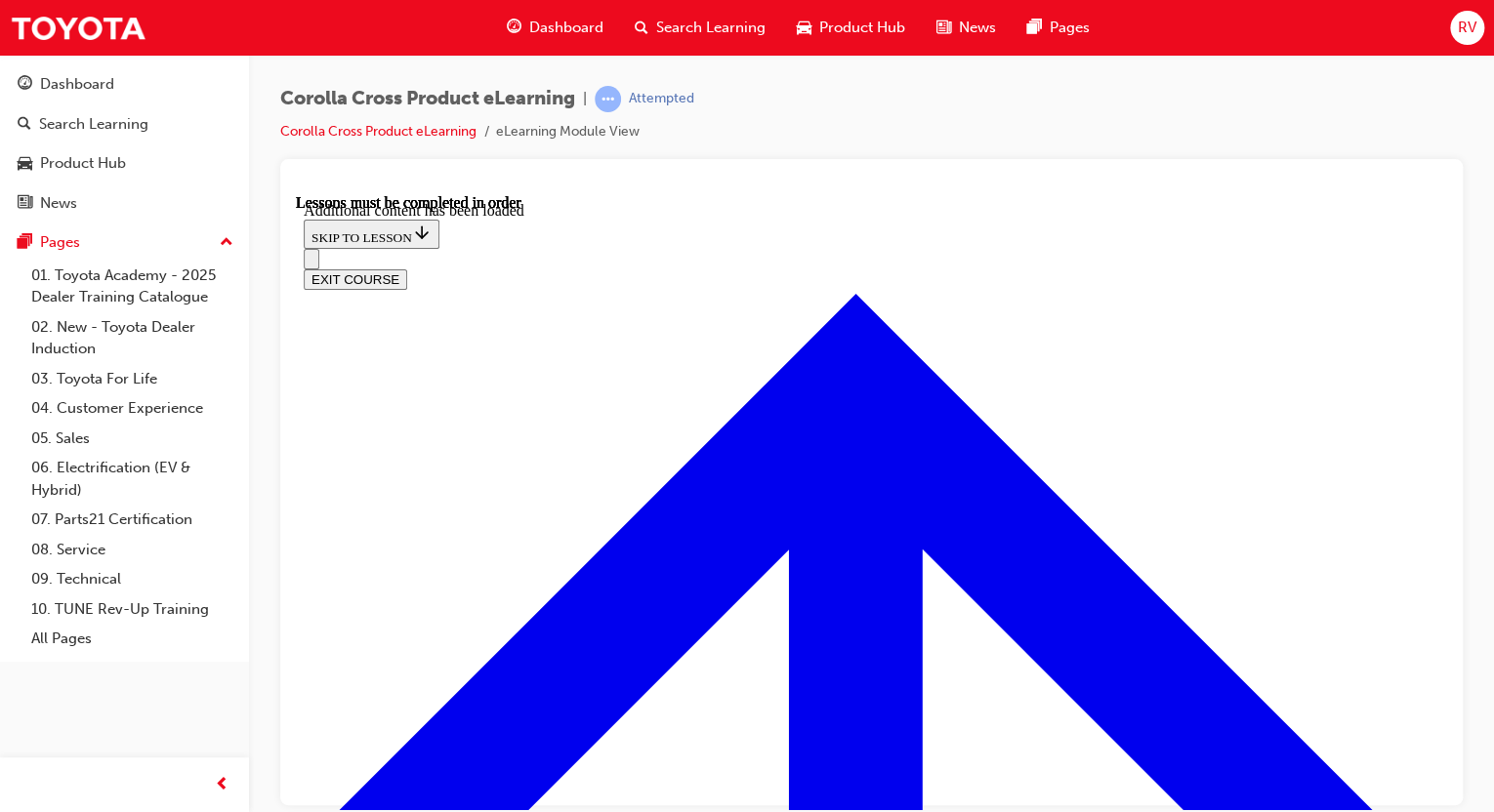 scroll, scrollTop: 2385, scrollLeft: 0, axis: vertical 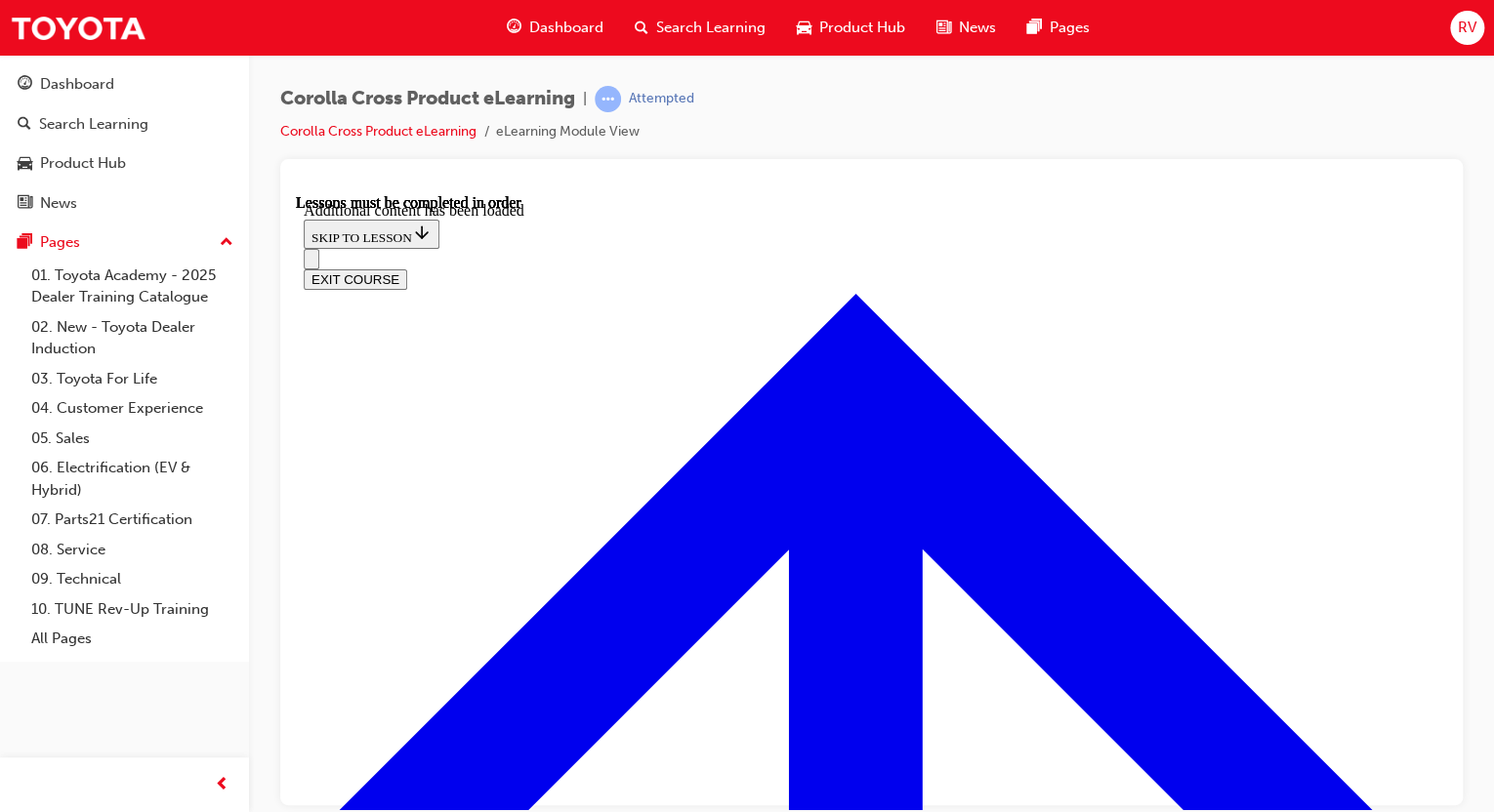click on "SUBMIT" at bounding box center (336, 8575) 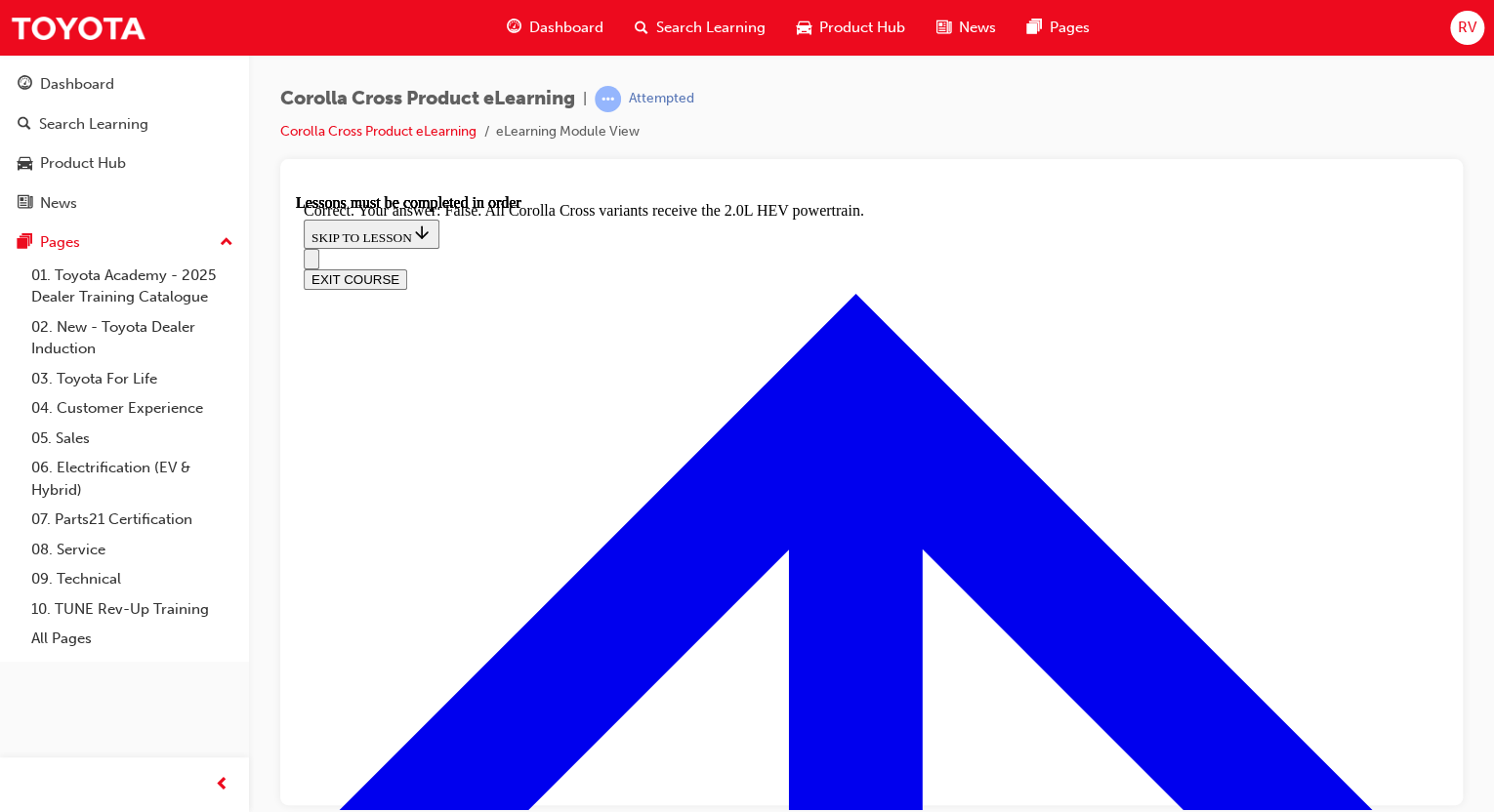 scroll, scrollTop: 2812, scrollLeft: 0, axis: vertical 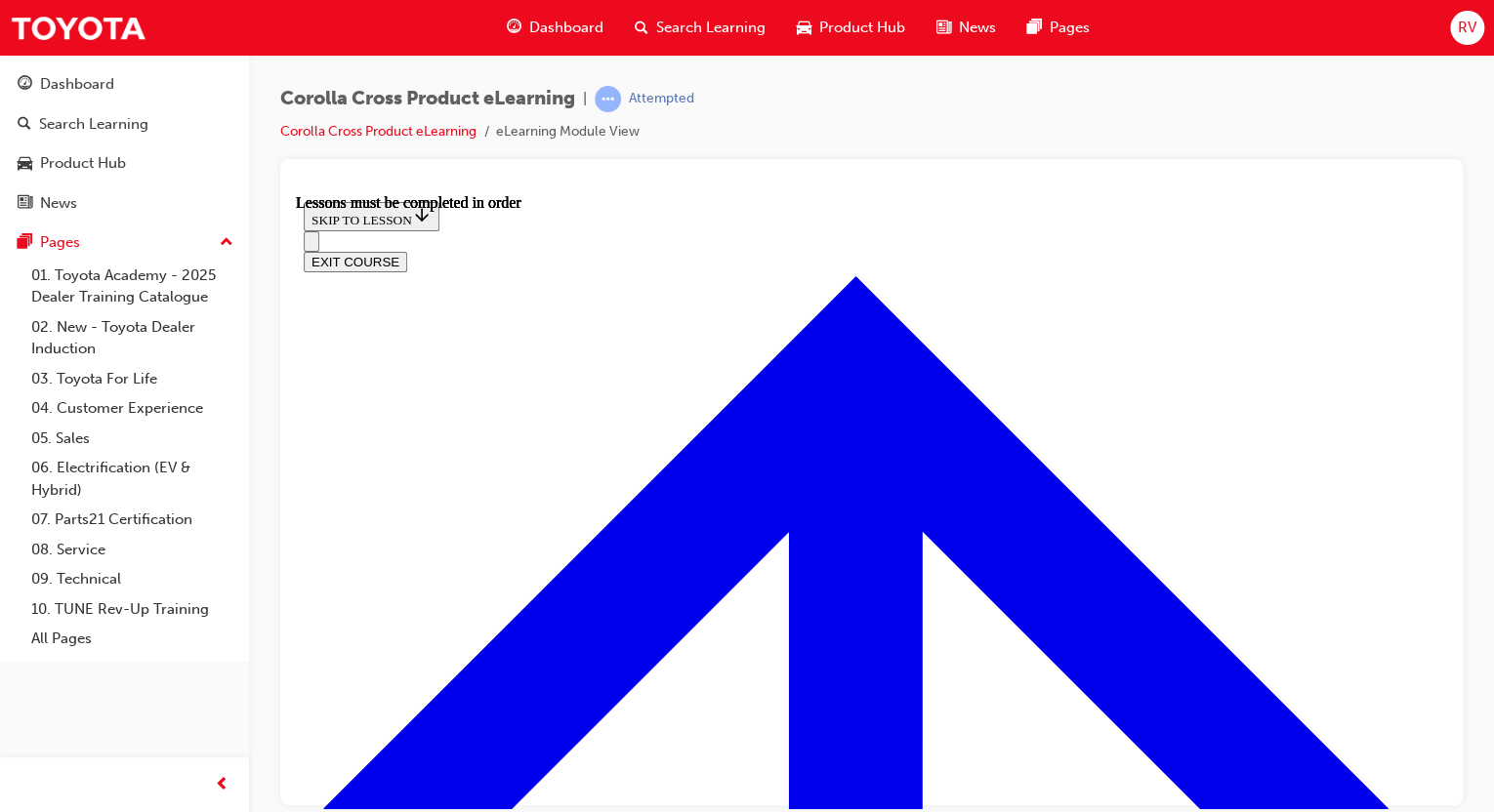 click at bounding box center [390, 4458] 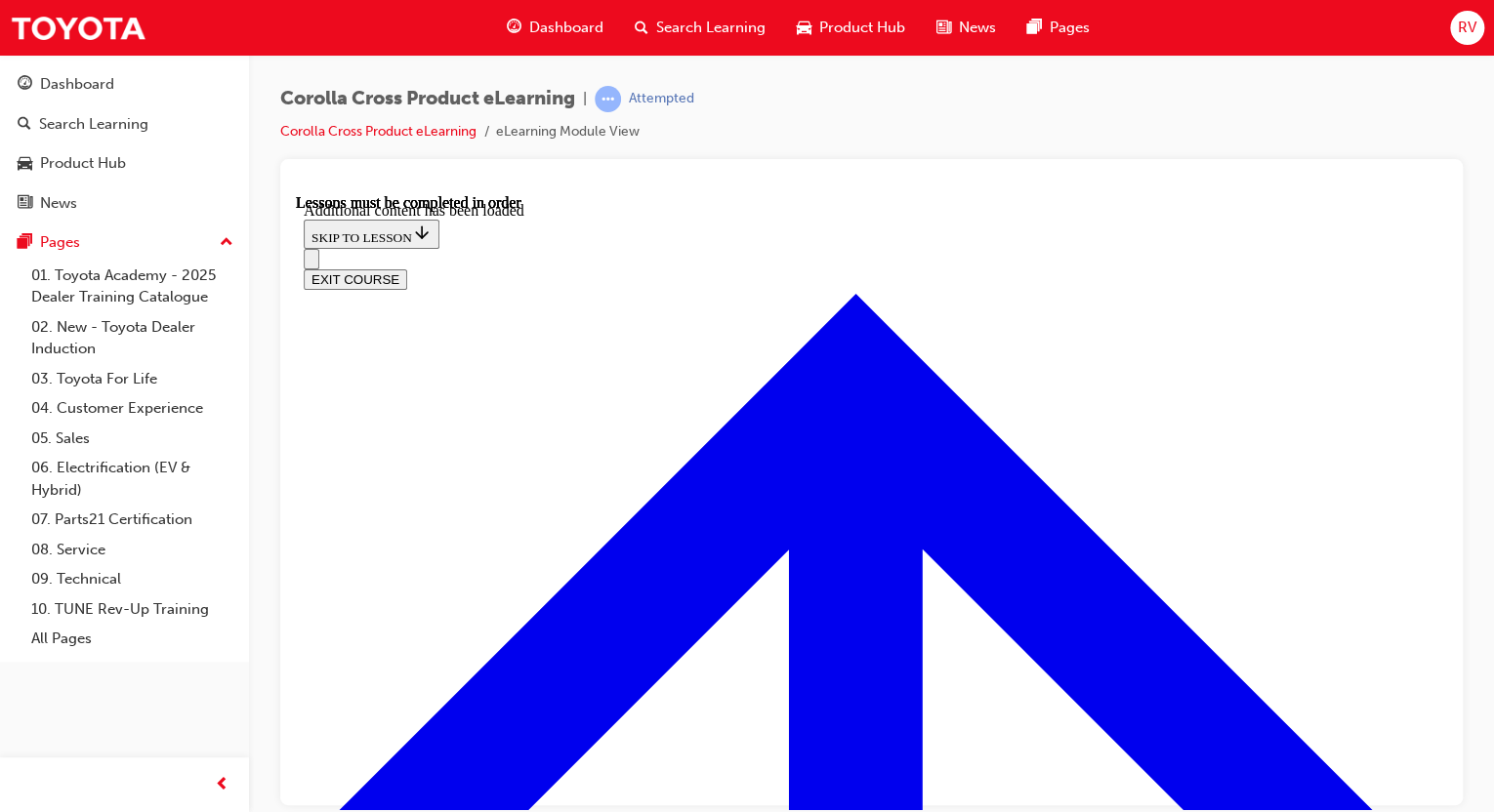 scroll, scrollTop: 2253, scrollLeft: 0, axis: vertical 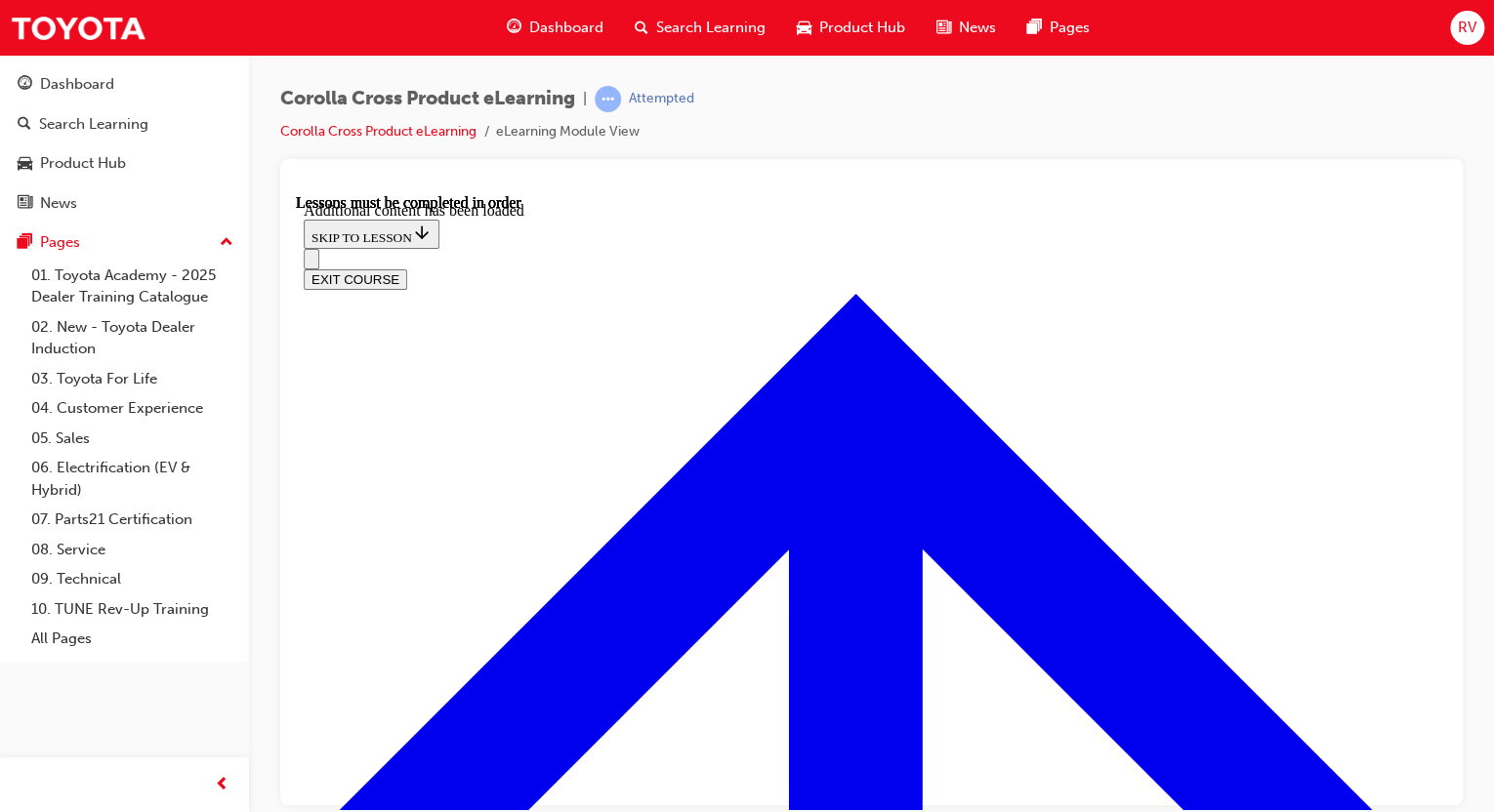 click on "SUBMIT" at bounding box center [336, 9205] 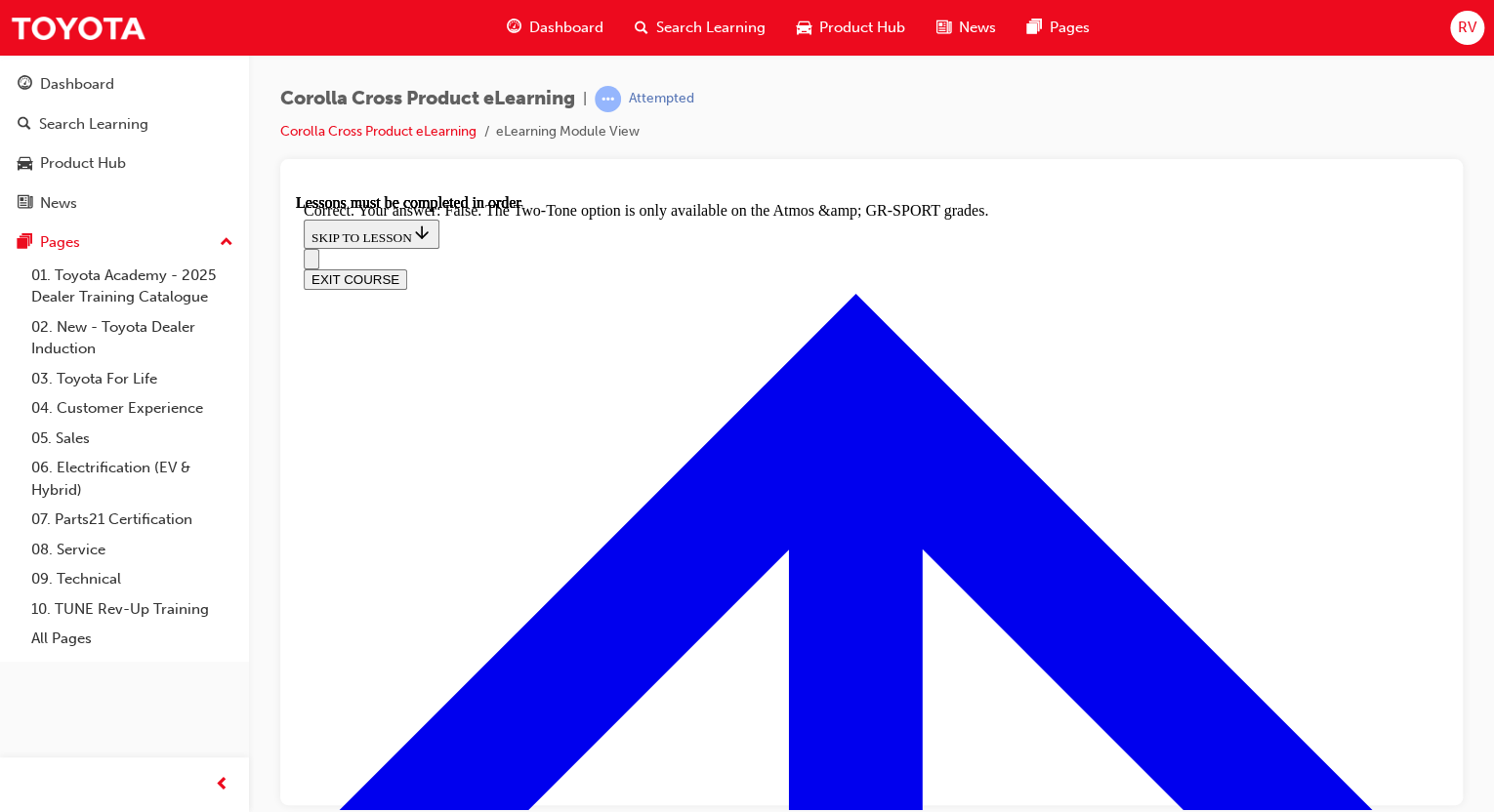 scroll, scrollTop: 2678, scrollLeft: 0, axis: vertical 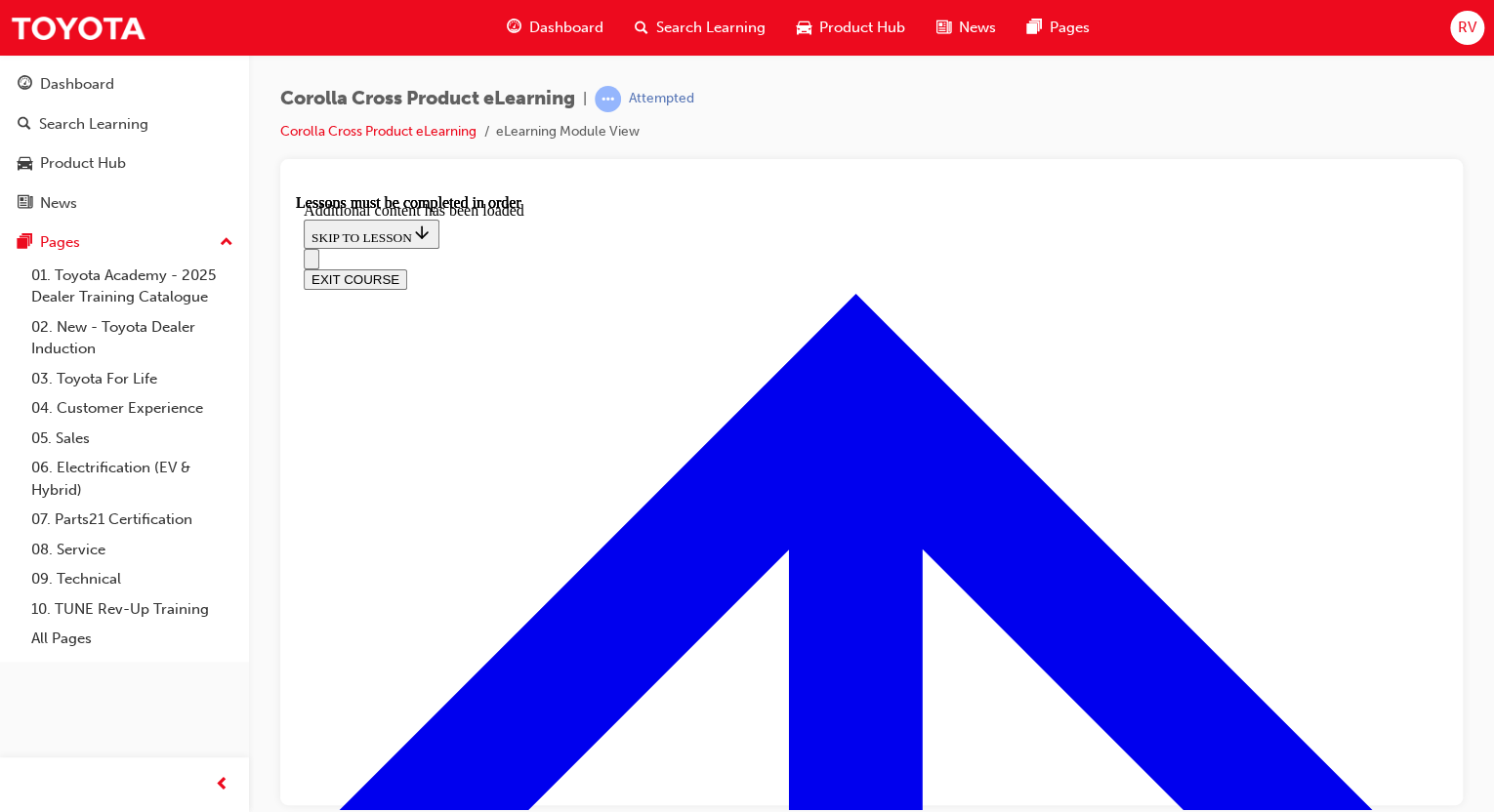 click on "6 of 10 — 5. Passengers" at bounding box center [396, 9486] 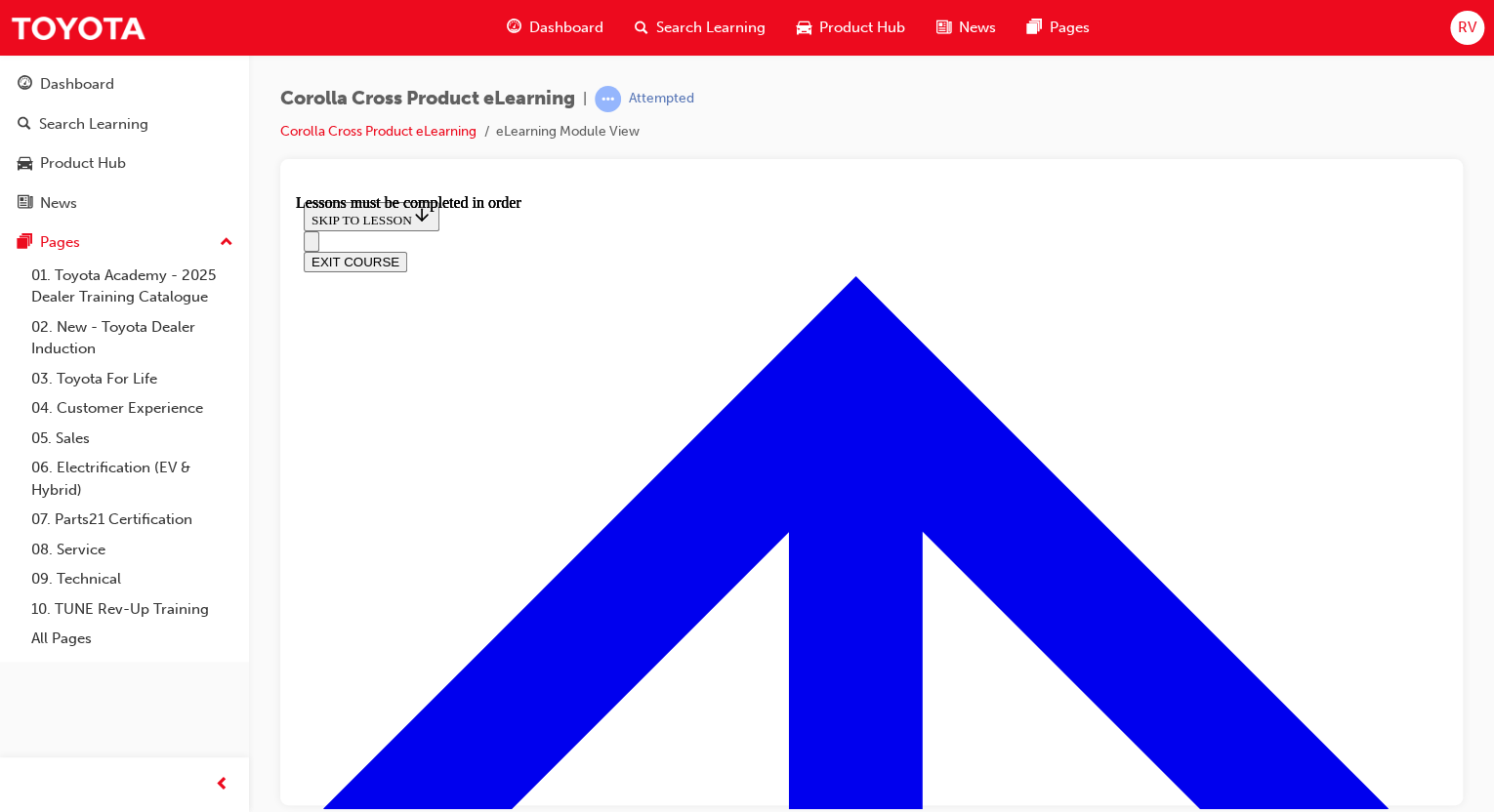 scroll, scrollTop: 2231, scrollLeft: 0, axis: vertical 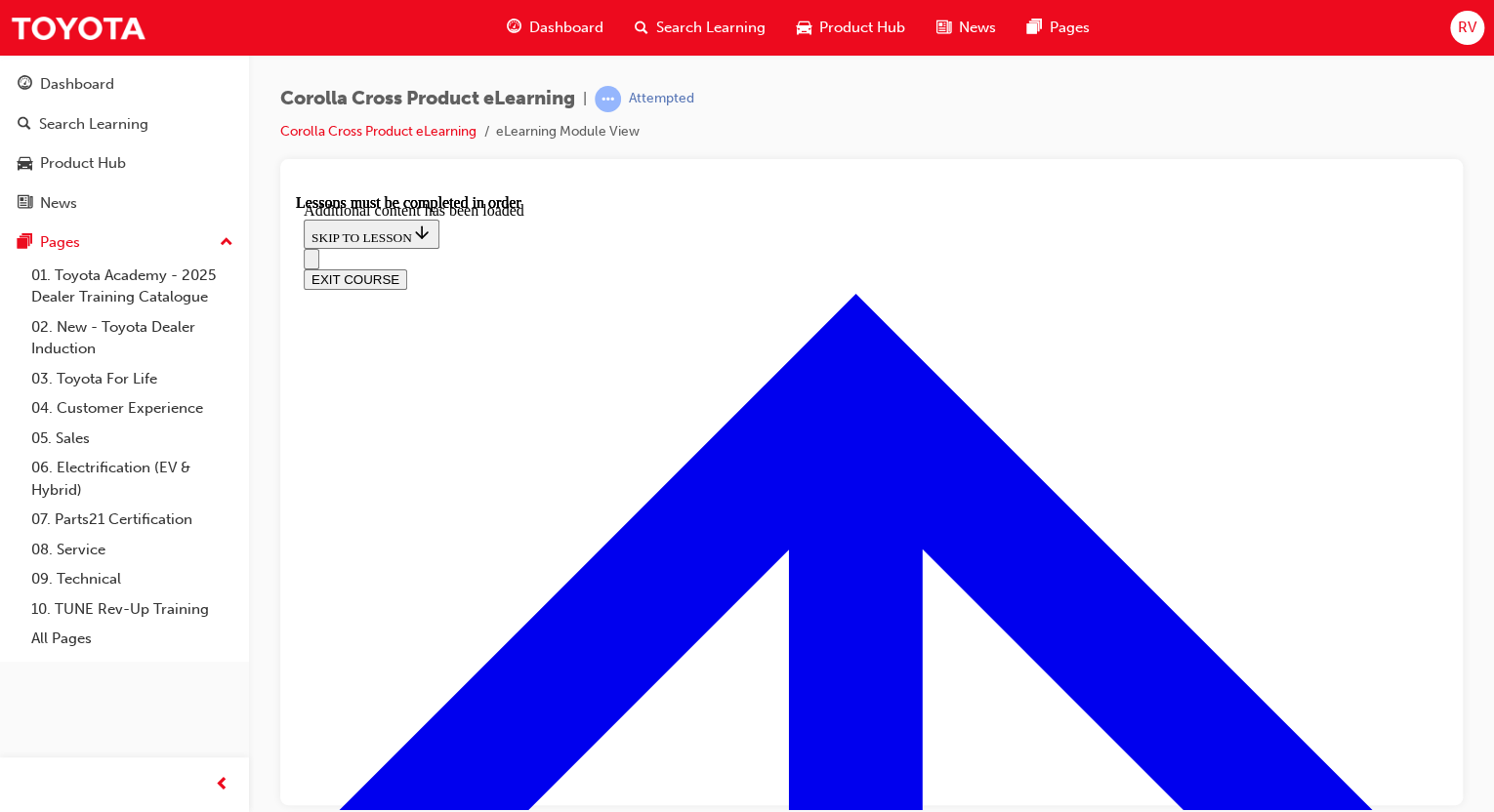click at bounding box center [871, 7945] 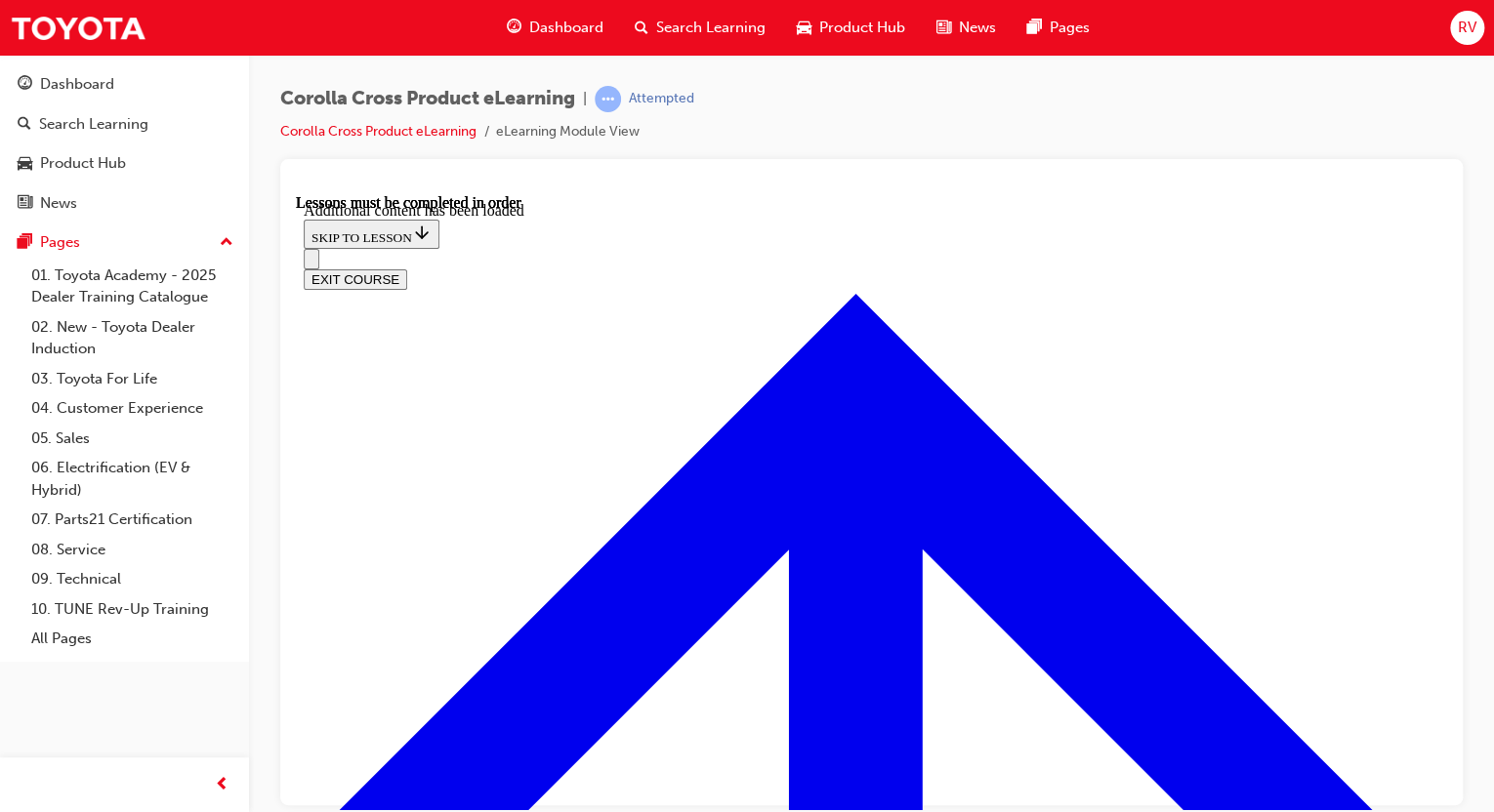 scroll, scrollTop: 3027, scrollLeft: 0, axis: vertical 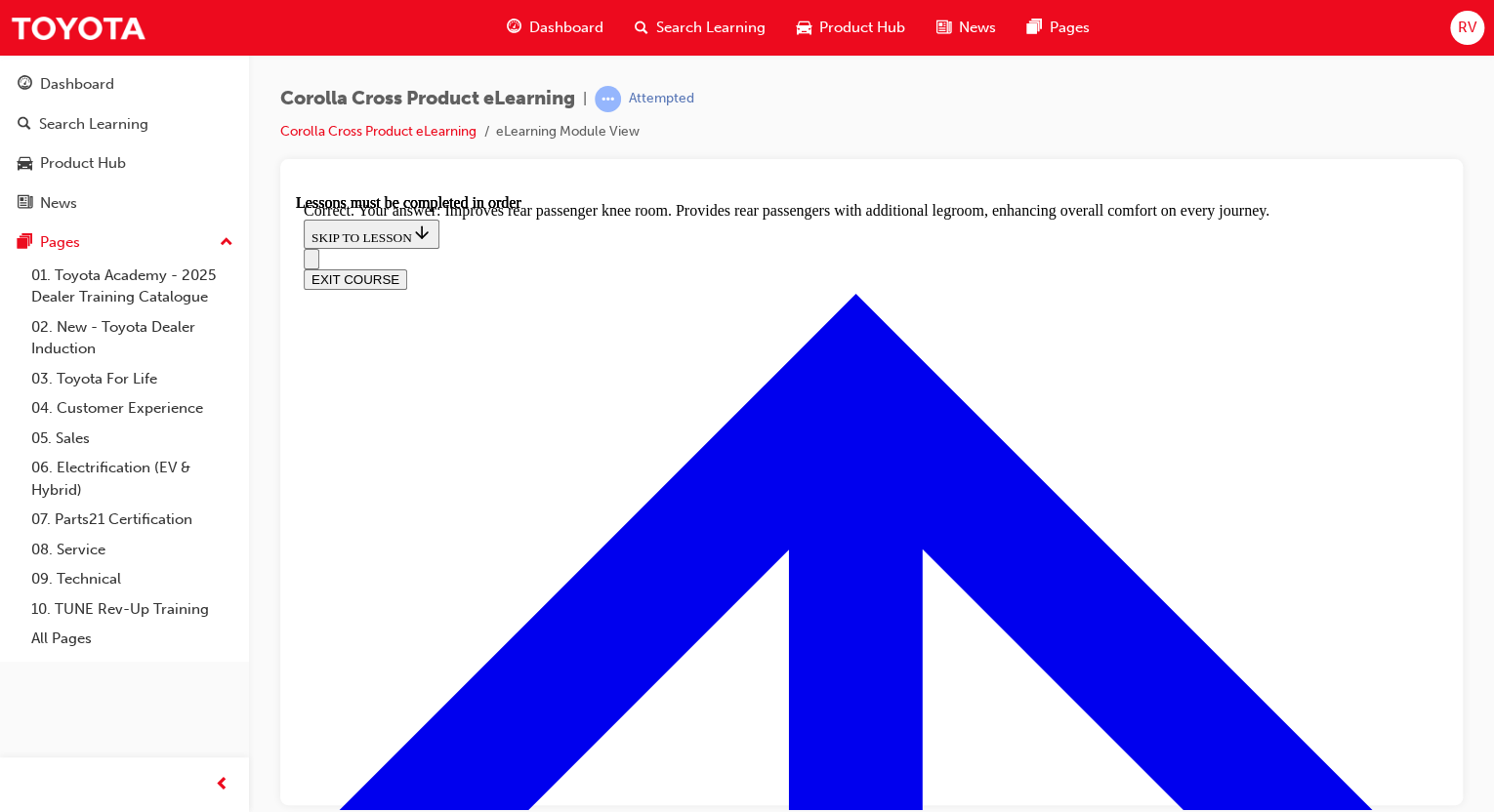 click on "NEXT LESSON" at bounding box center [354, 13452] 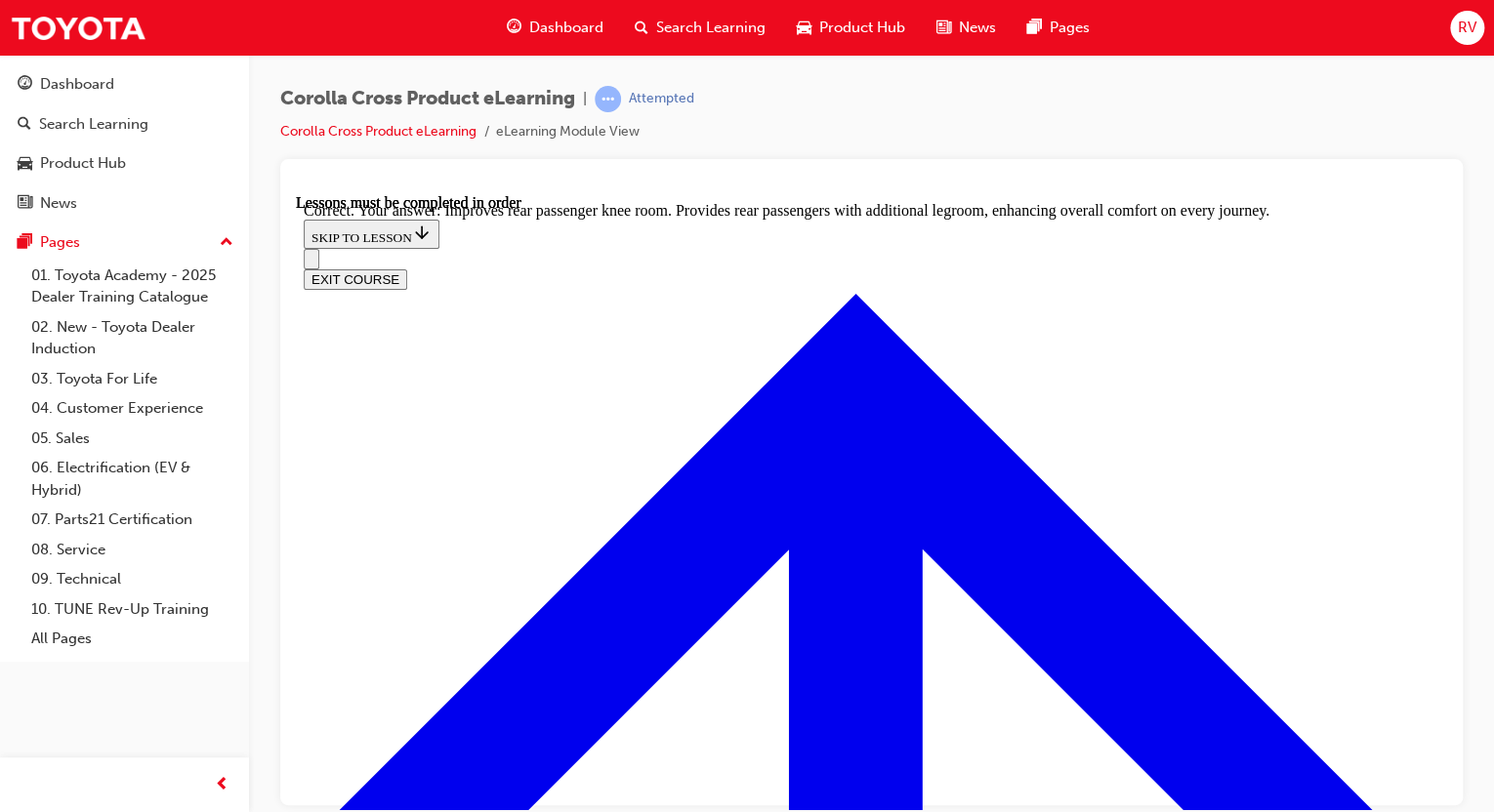 scroll, scrollTop: 0, scrollLeft: 0, axis: both 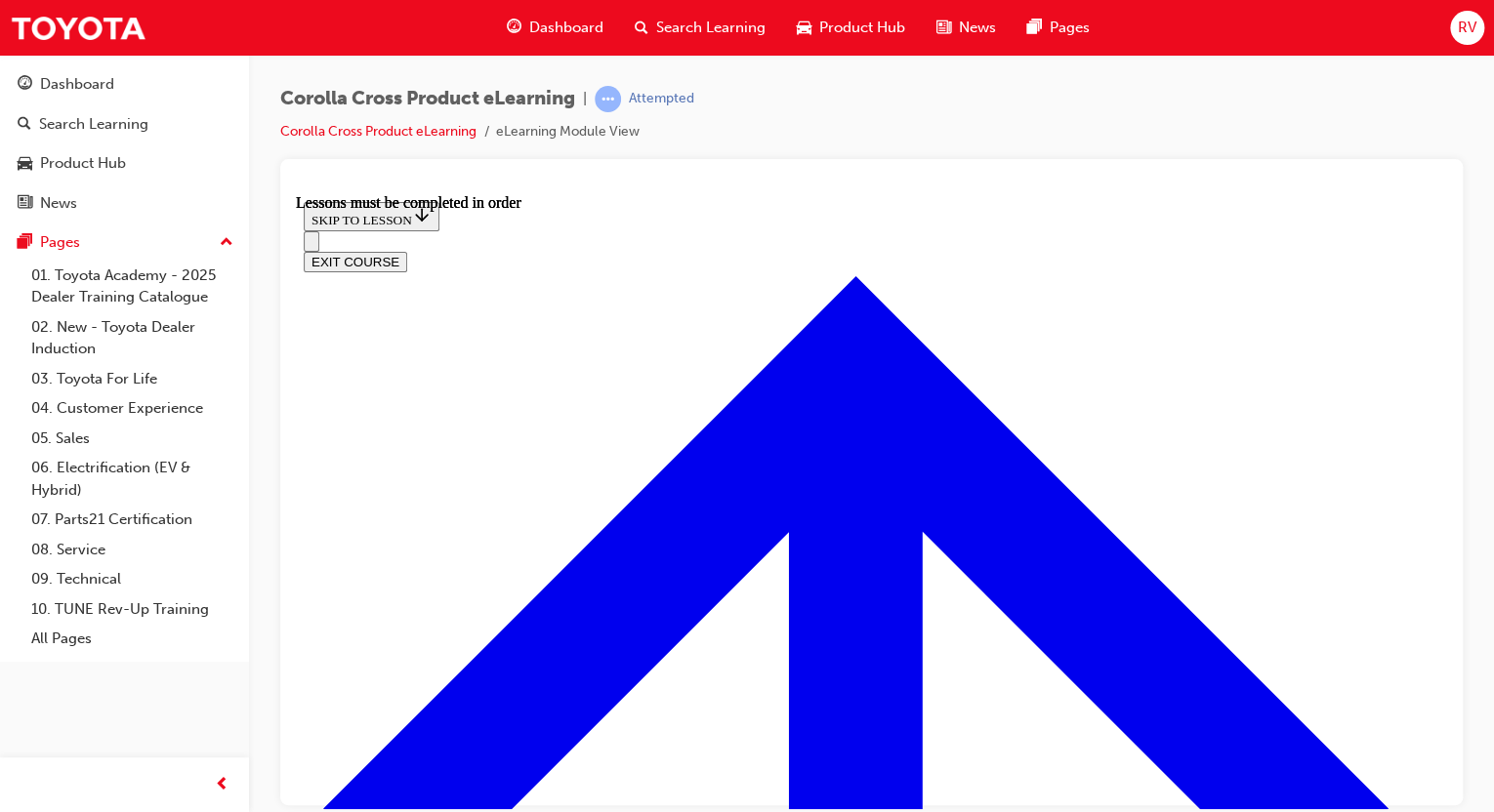 click at bounding box center [390, 4314] 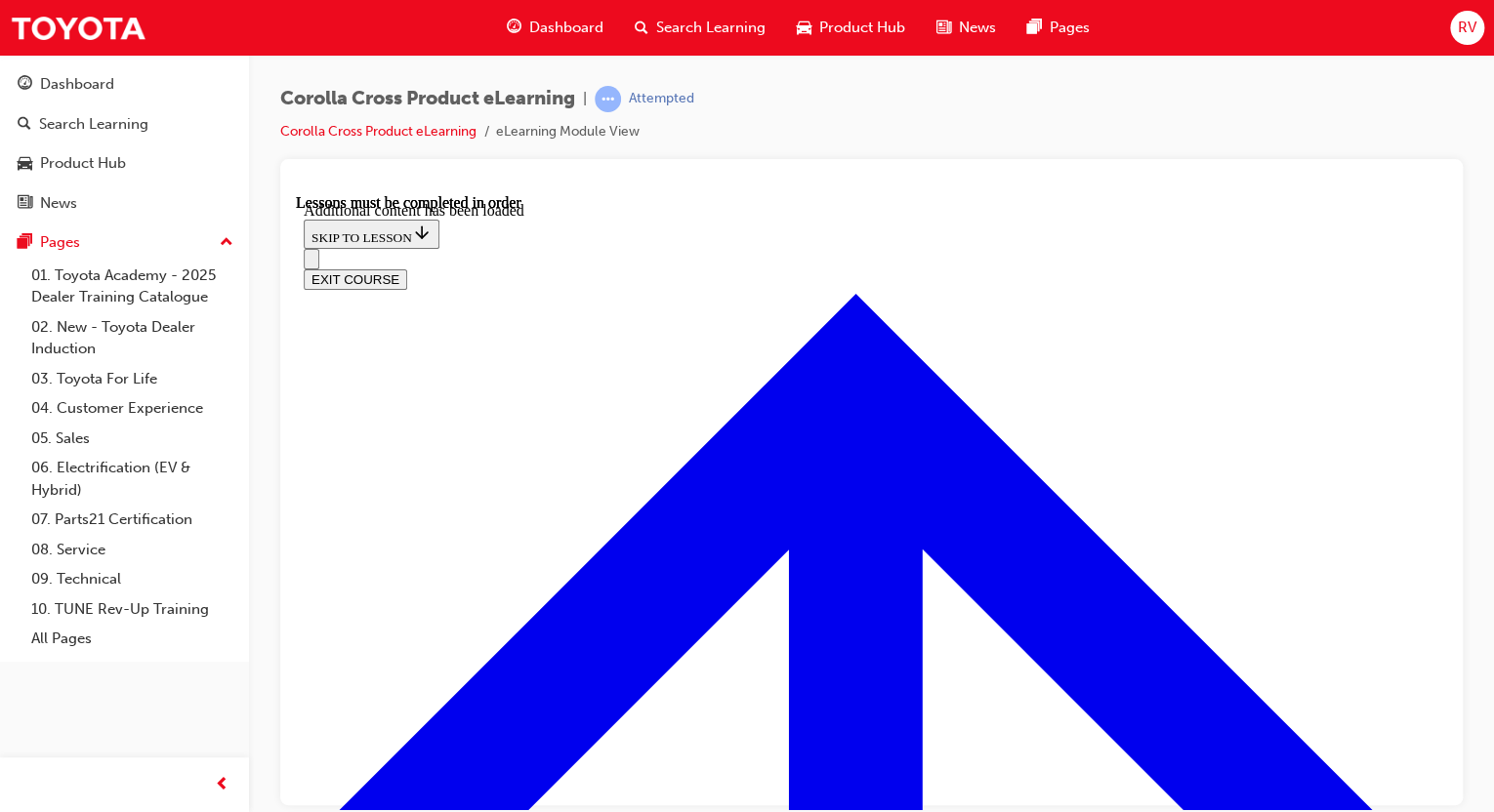 scroll, scrollTop: 2587, scrollLeft: 0, axis: vertical 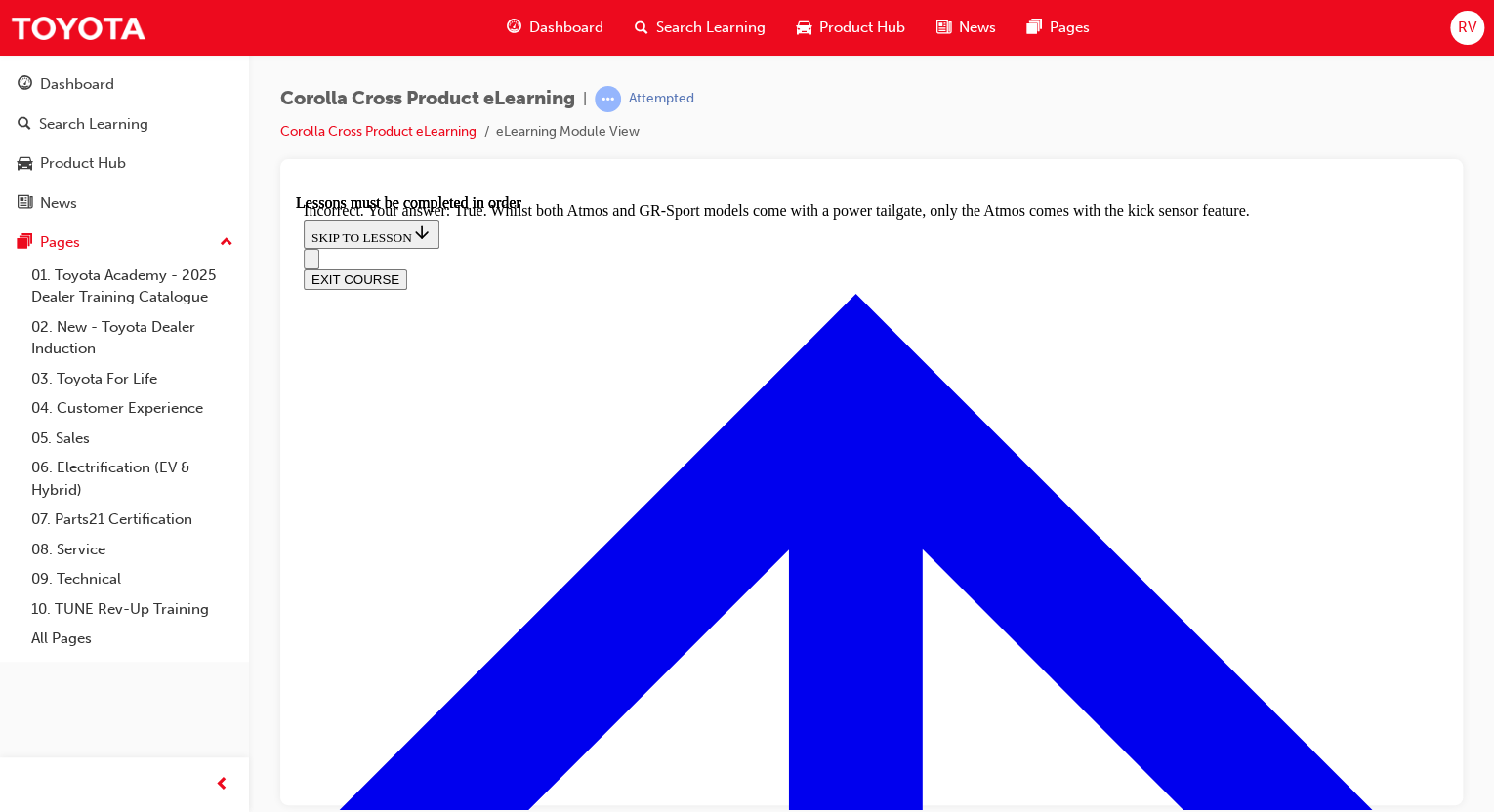 click at bounding box center [351, 9256] 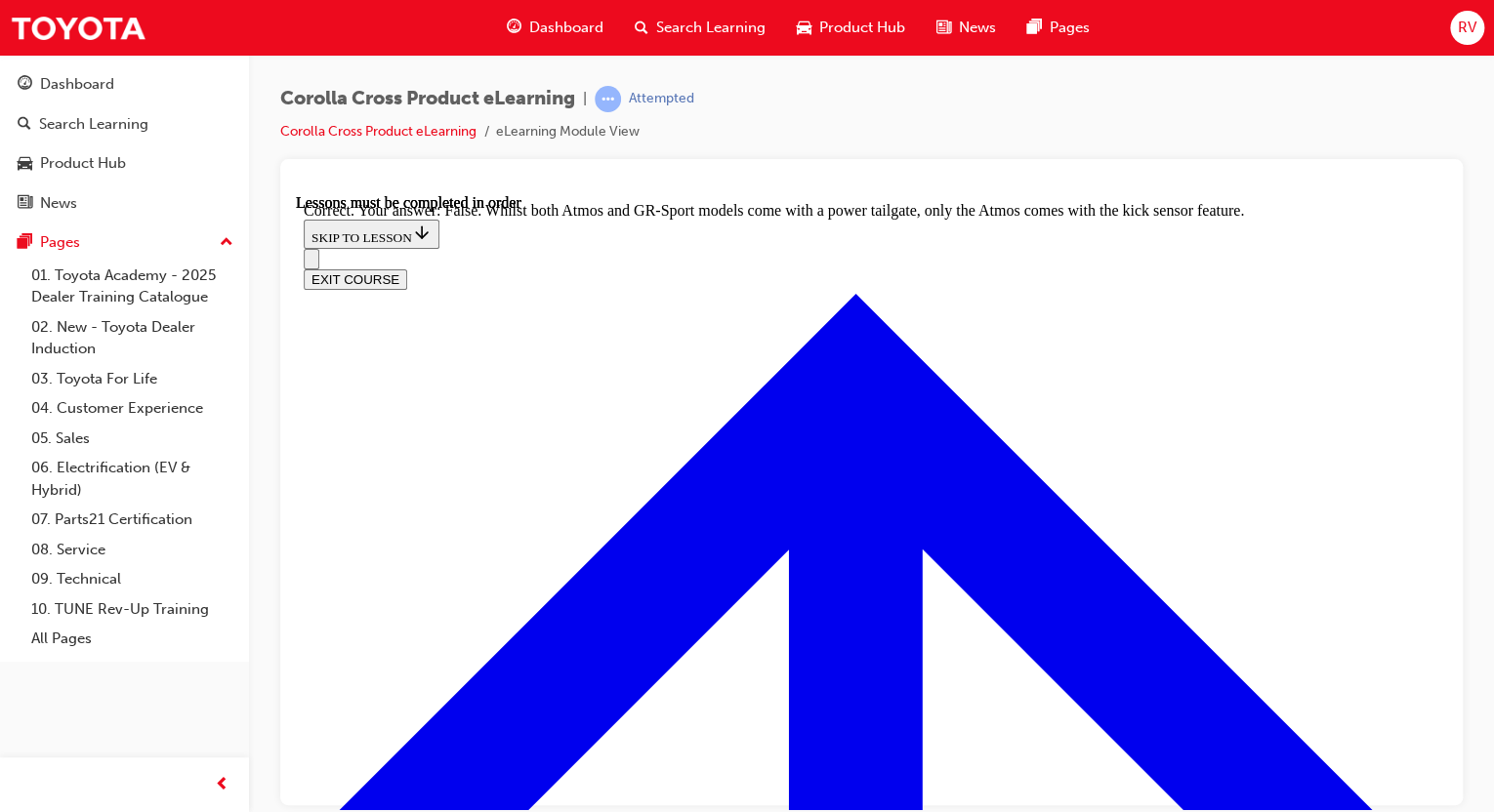 scroll, scrollTop: 3106, scrollLeft: 0, axis: vertical 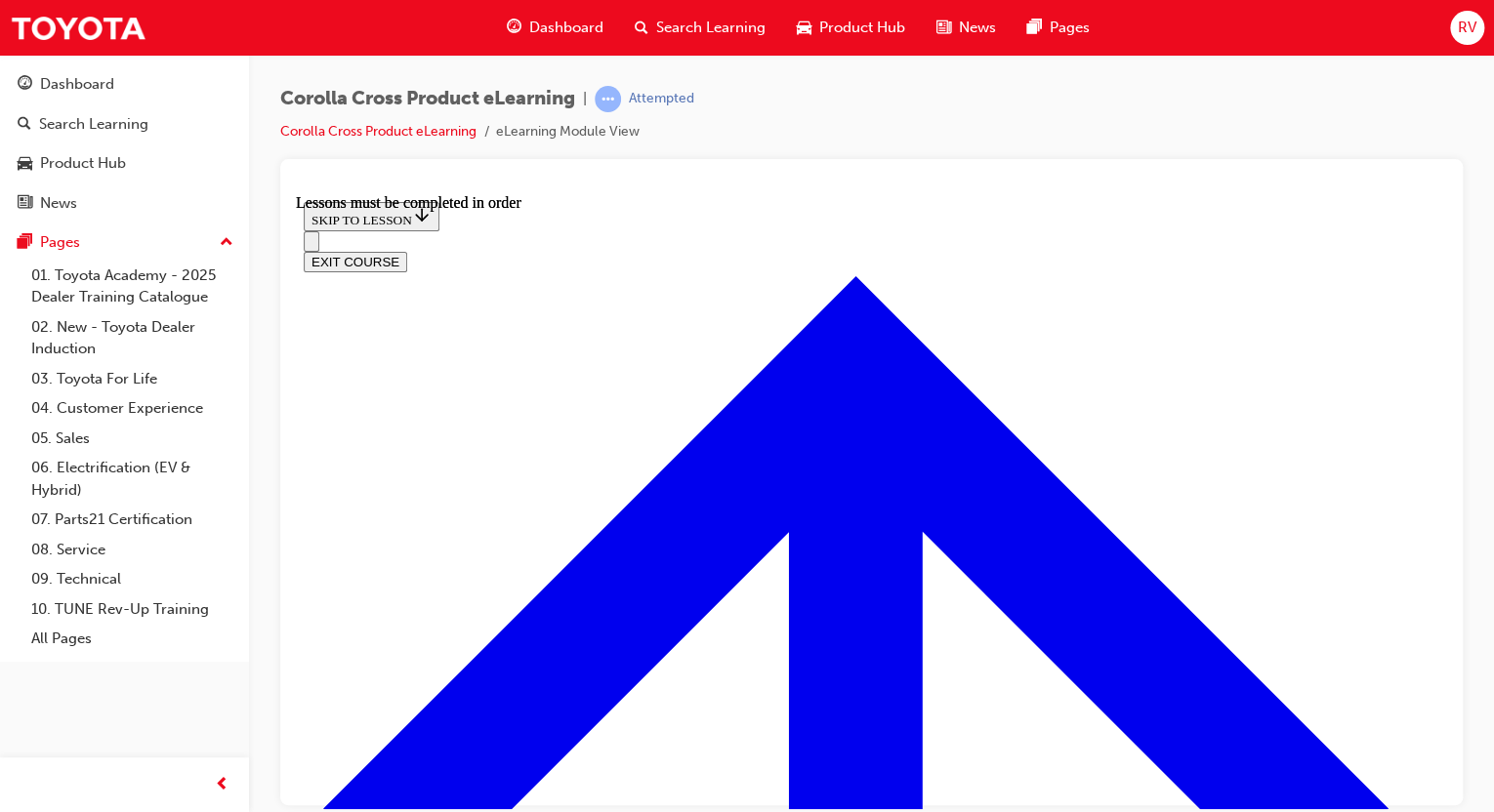click at bounding box center [390, 5105] 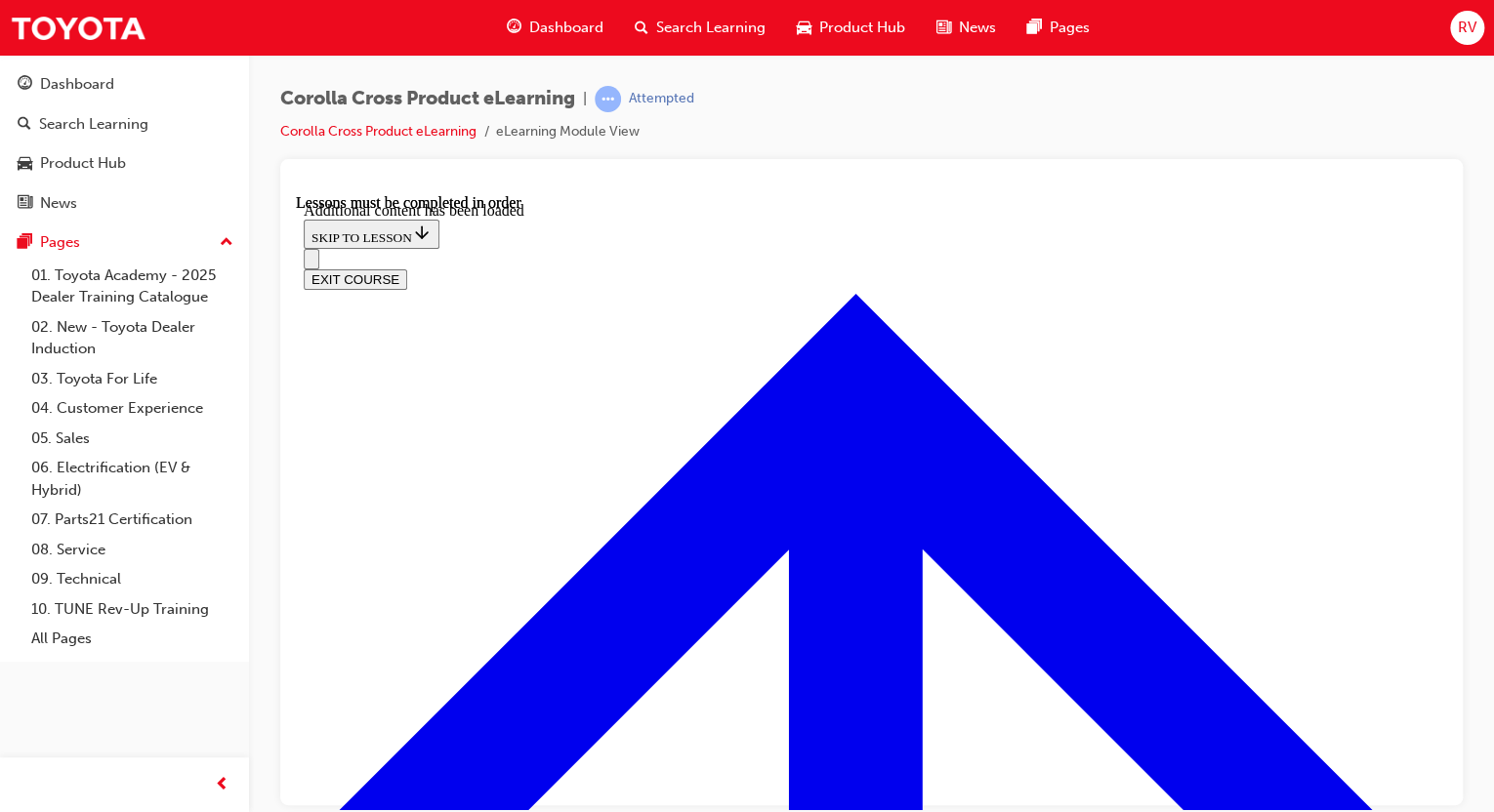 scroll, scrollTop: 4306, scrollLeft: 0, axis: vertical 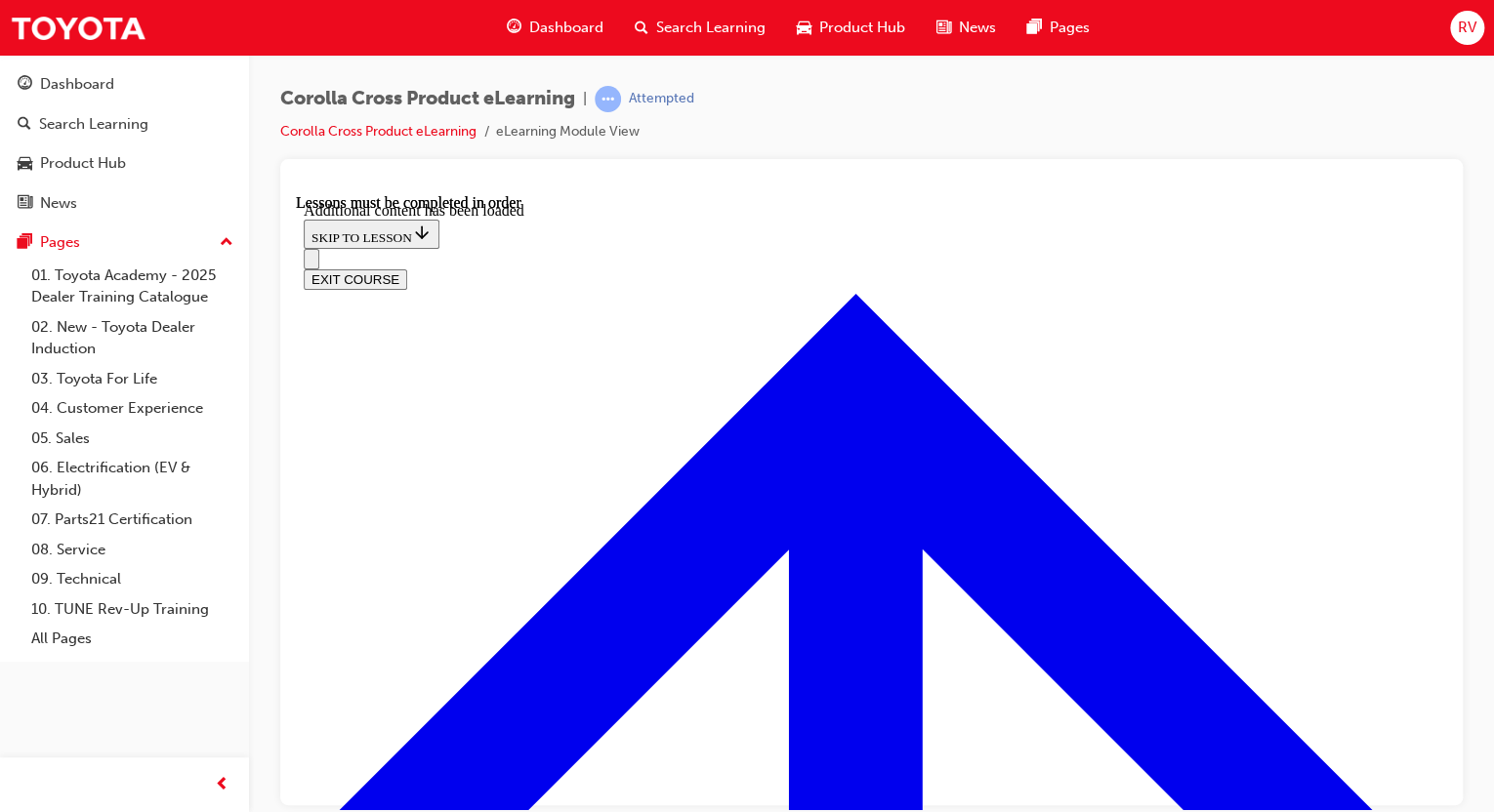 click at bounding box center [891, 10228] 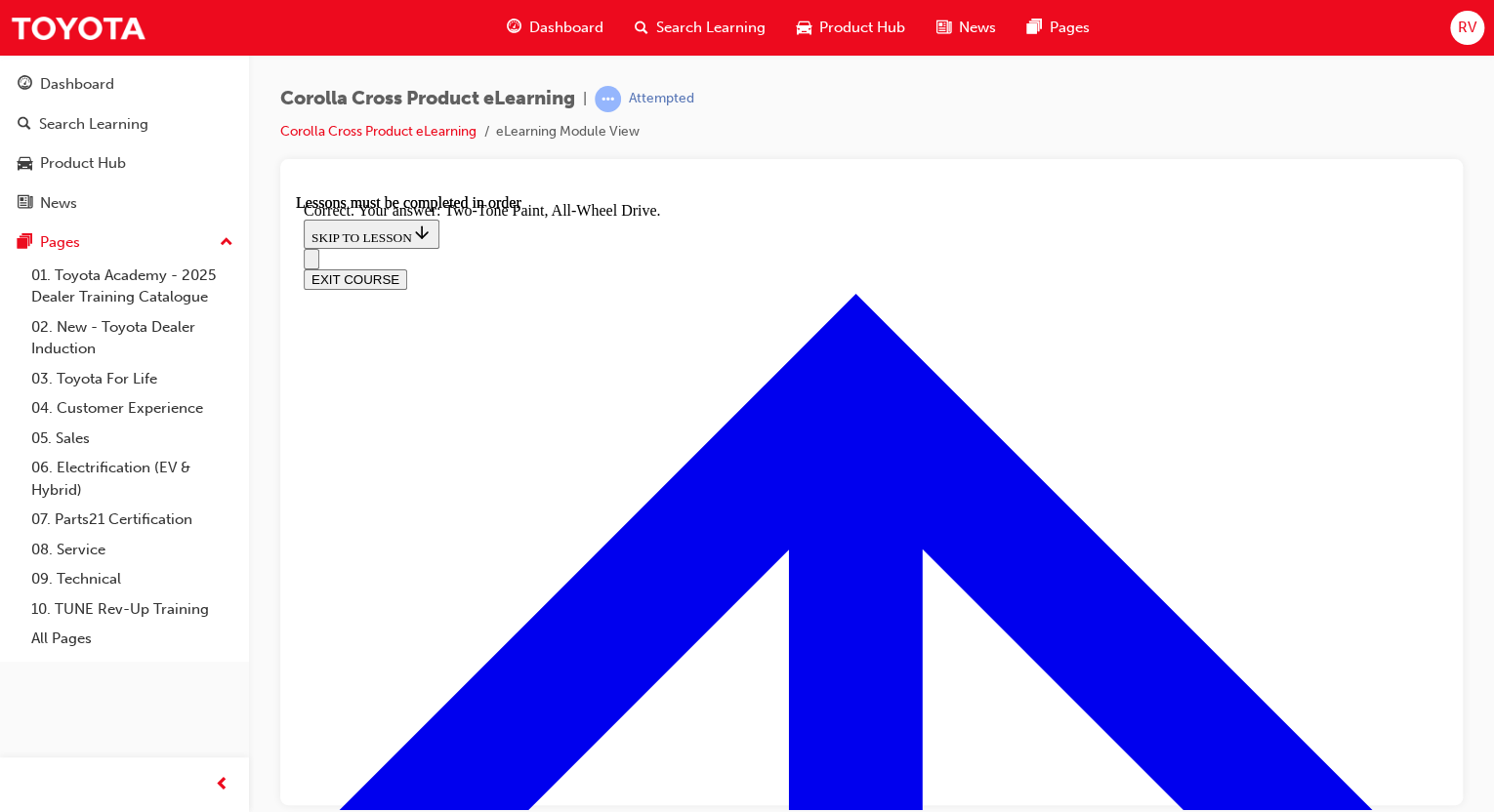 scroll, scrollTop: 5177, scrollLeft: 0, axis: vertical 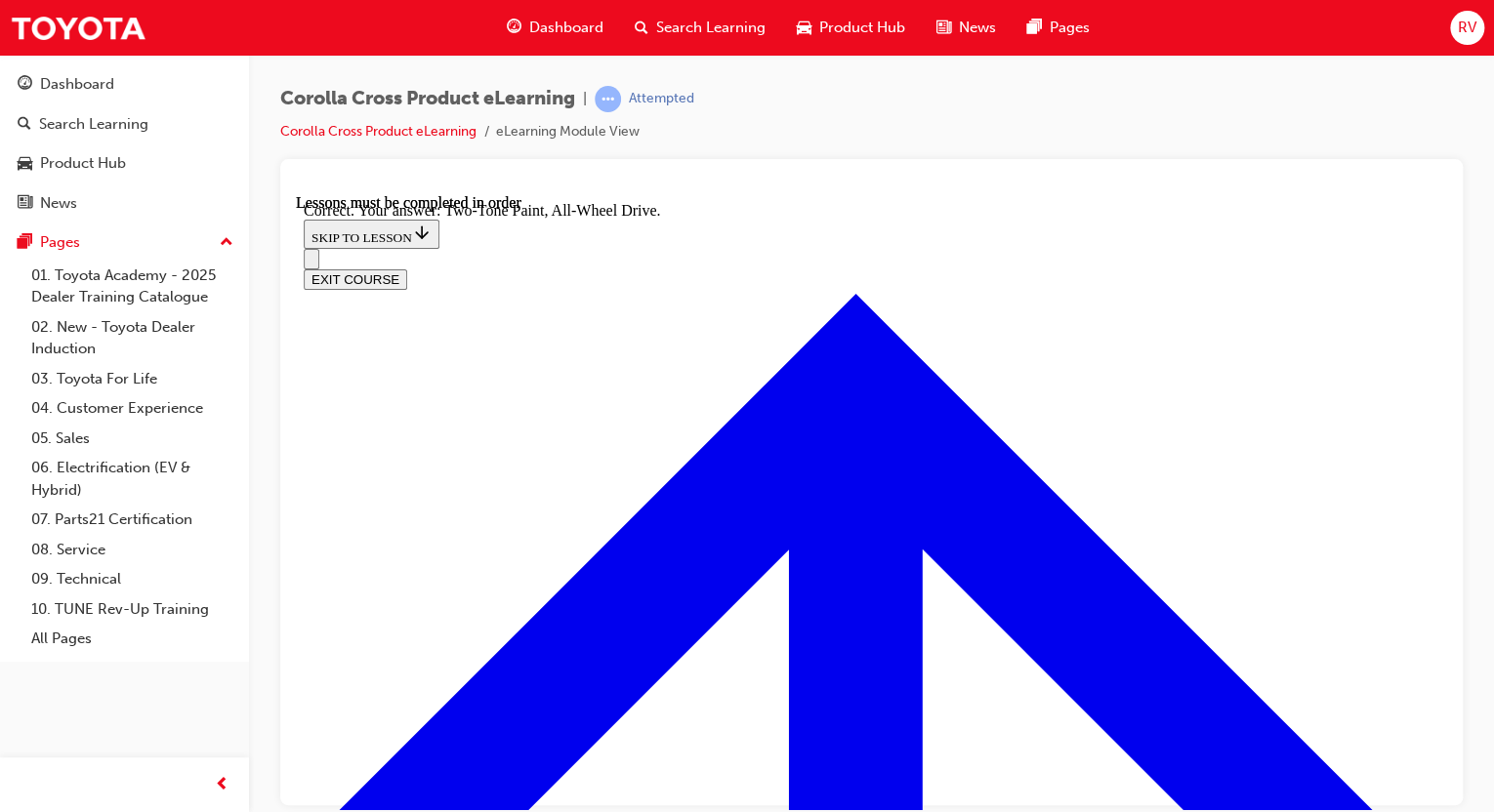 click on "SUBMIT" at bounding box center (336, 20000) 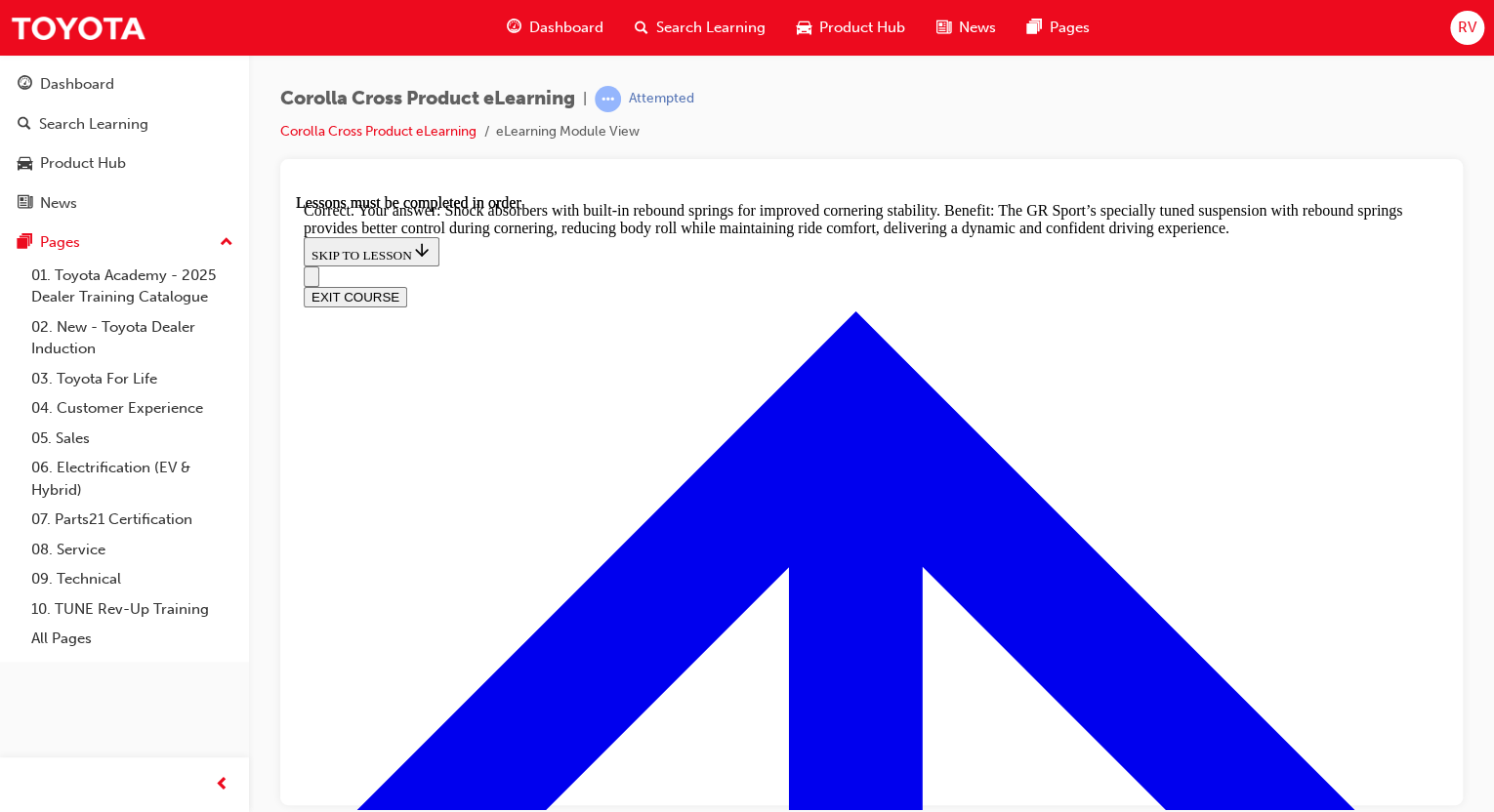 scroll, scrollTop: 5844, scrollLeft: 0, axis: vertical 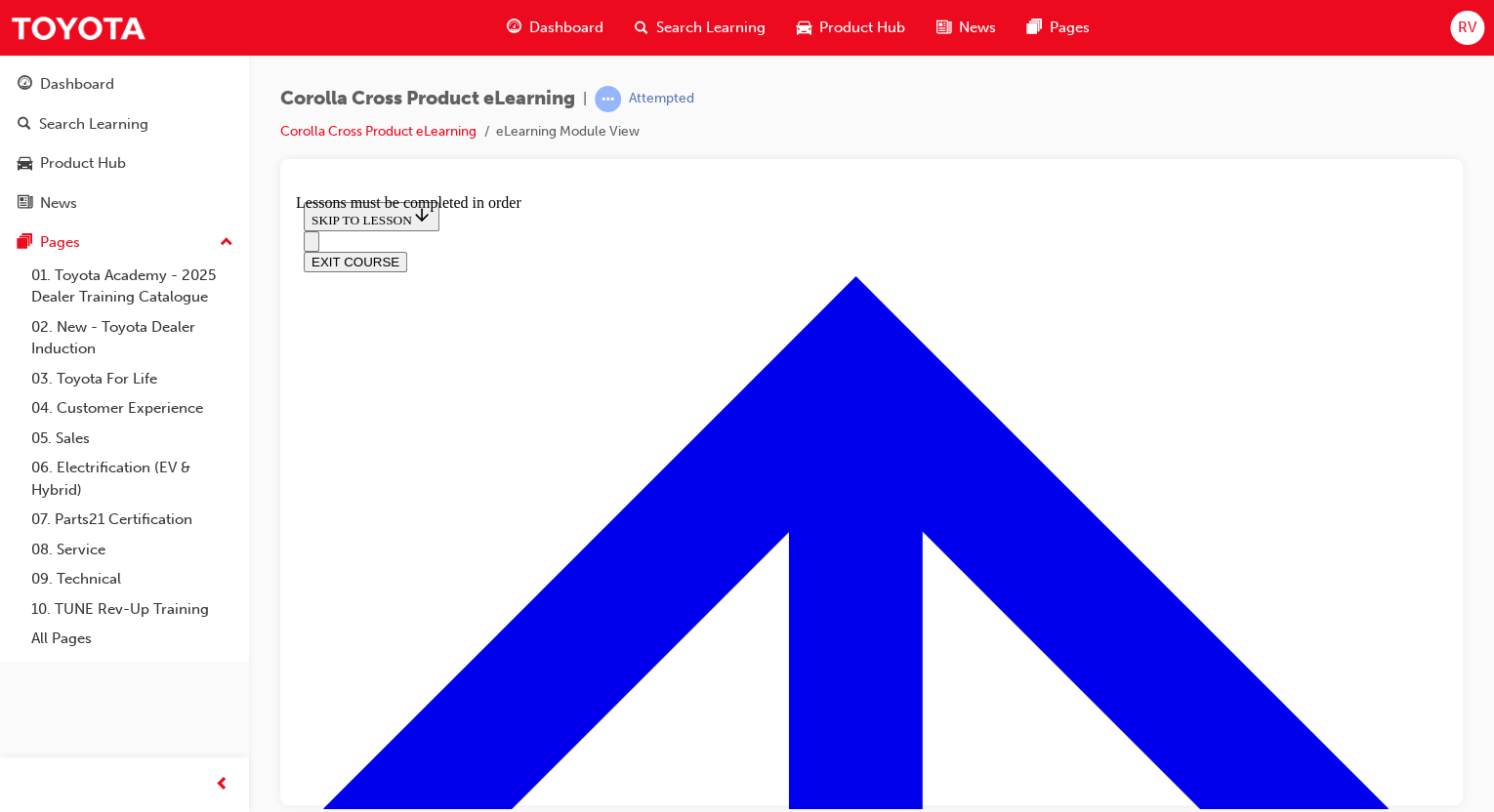 click on "Practicality" at bounding box center [424, 4887] 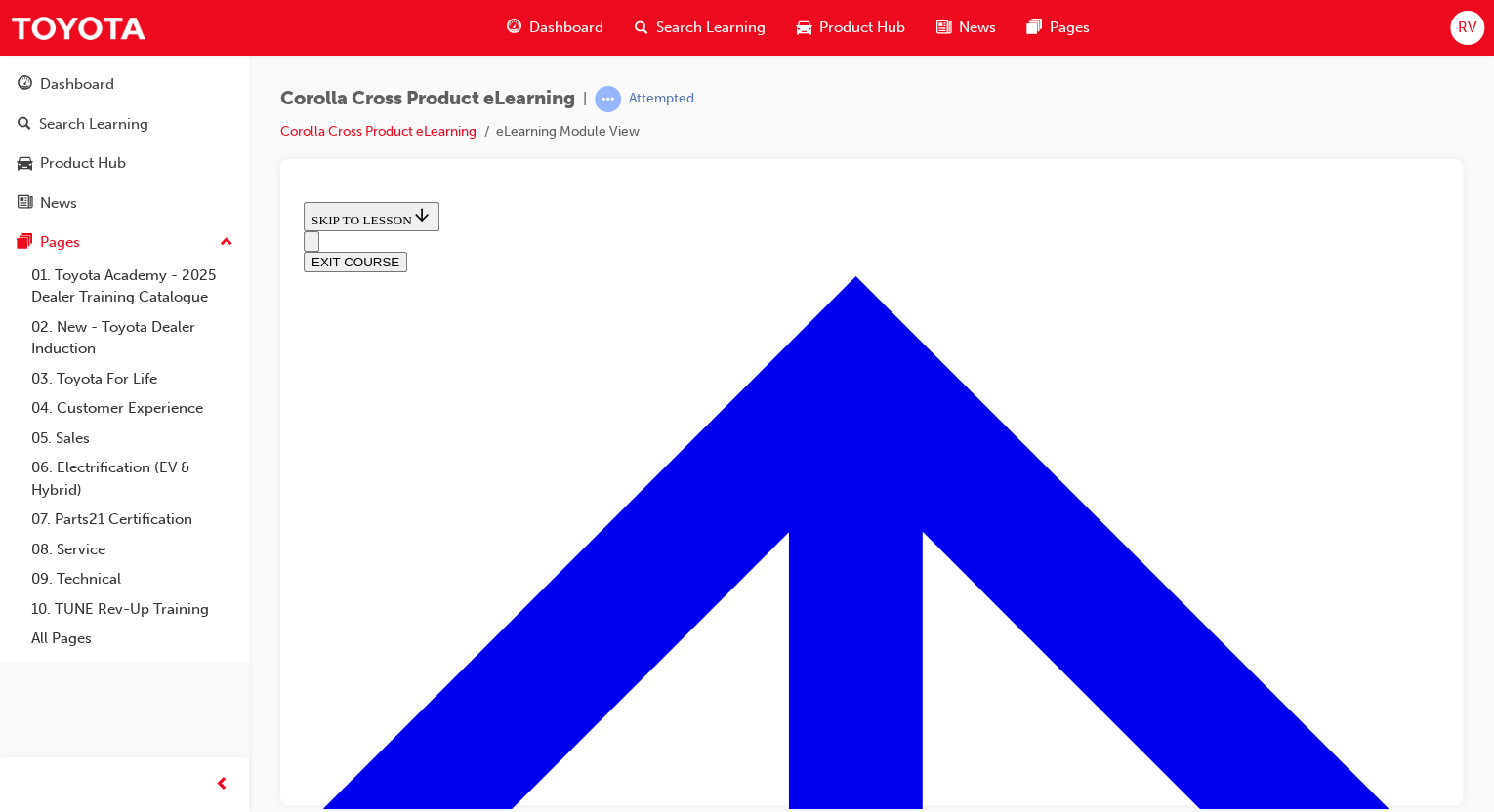 scroll, scrollTop: 0, scrollLeft: 0, axis: both 